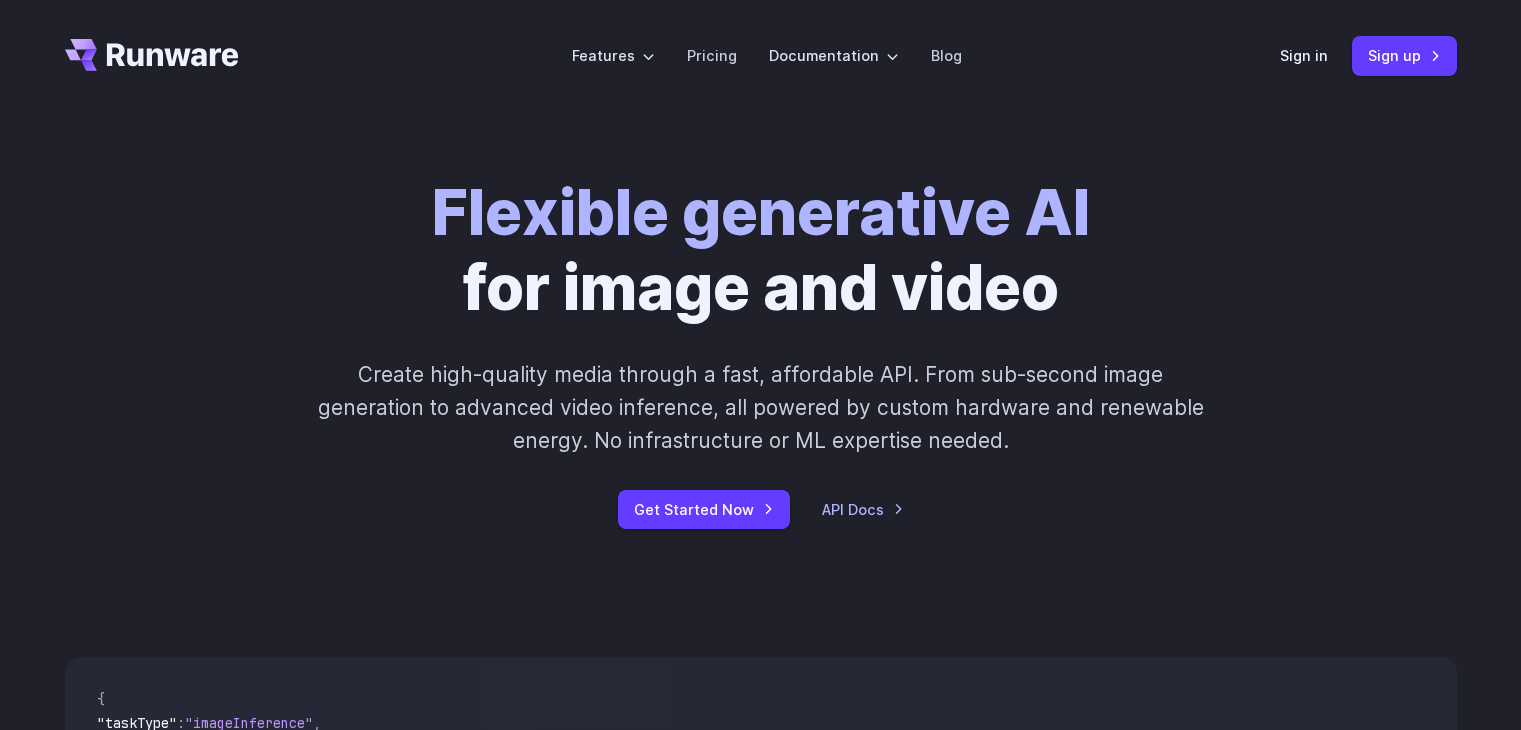 scroll, scrollTop: 0, scrollLeft: 0, axis: both 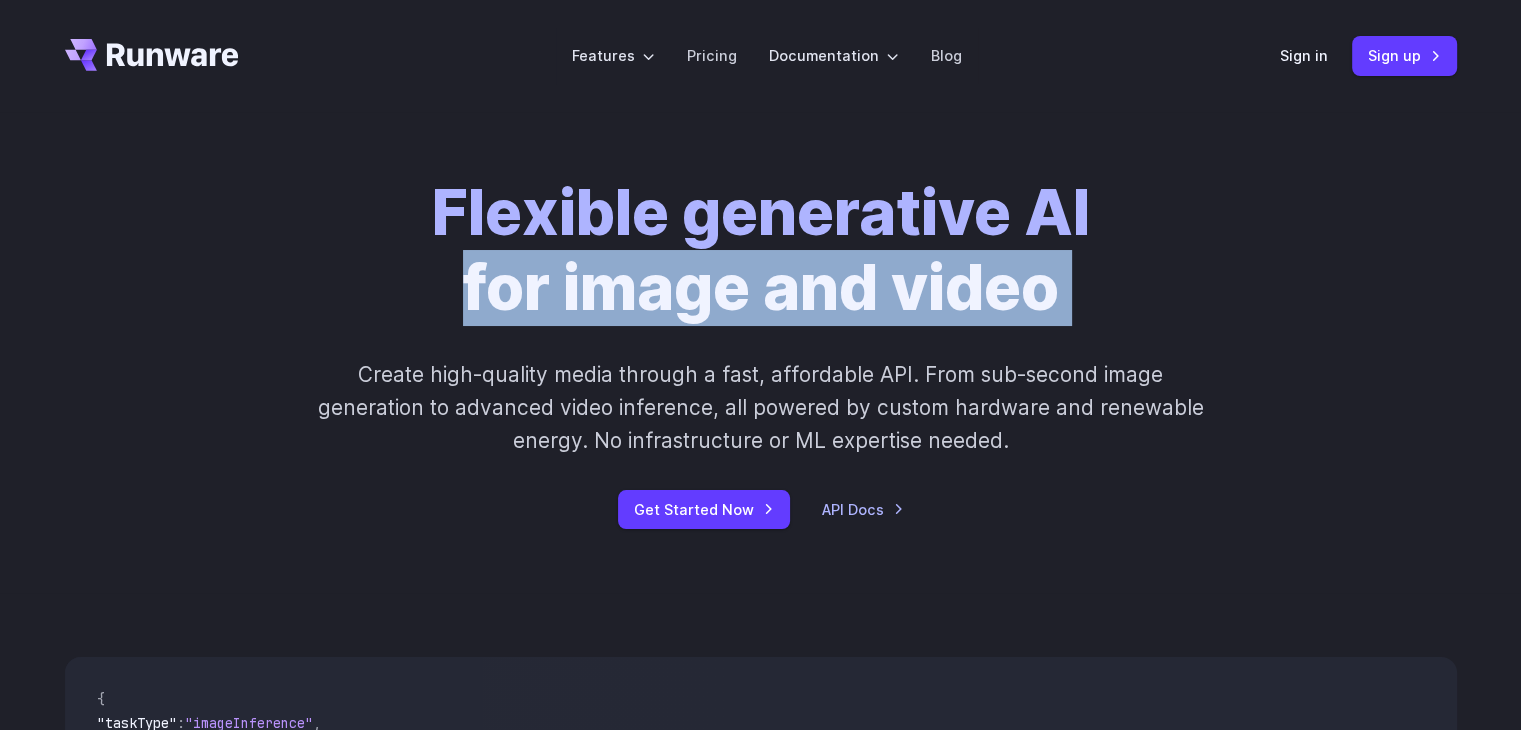 click on "Flexible generative AI for image and video    Create high-quality media through a fast, affordable API. From sub-second image generation to advanced video inference, all powered by custom hardware and renewable energy. No infrastructure or ML expertise needed.
Get Started Now
API Docs" at bounding box center [761, 352] 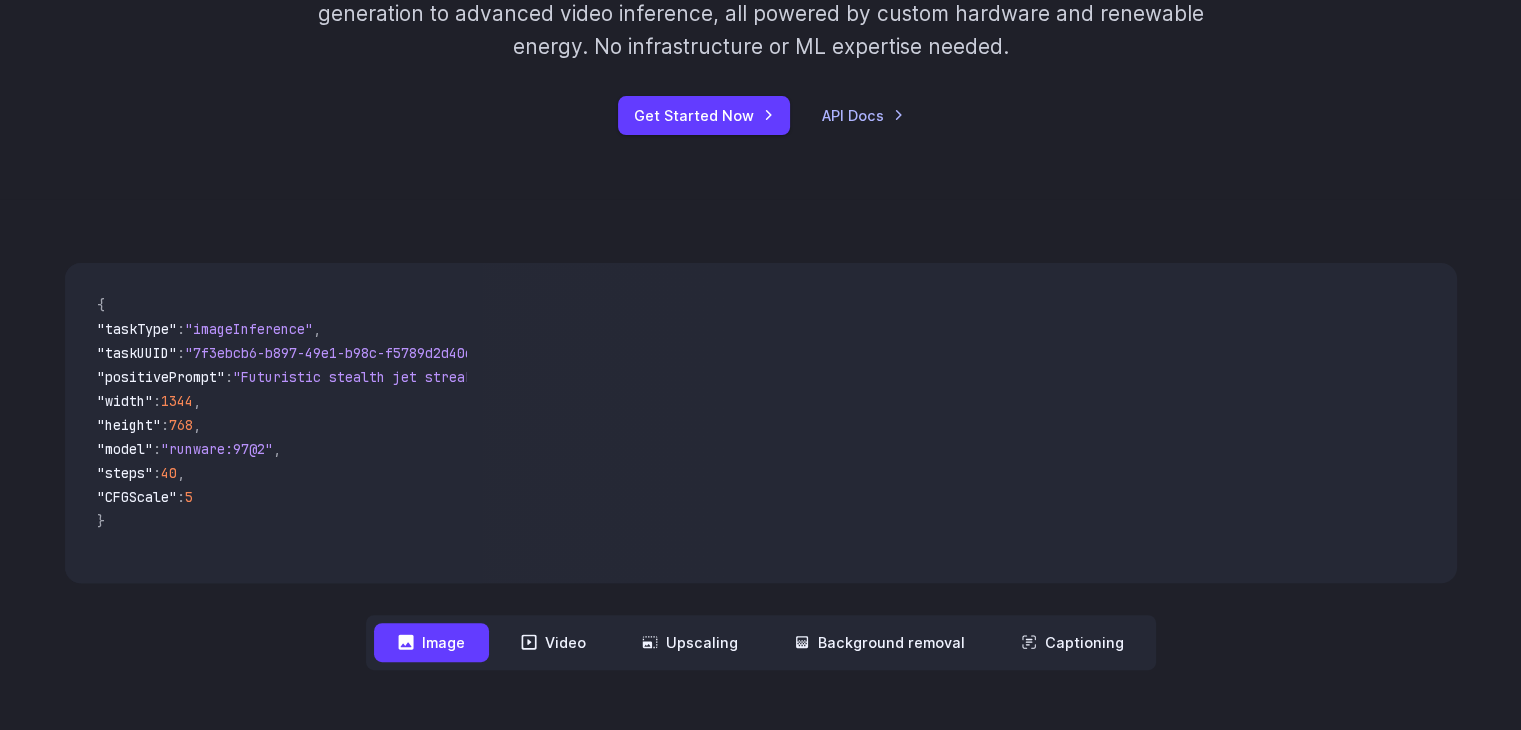 scroll, scrollTop: 395, scrollLeft: 0, axis: vertical 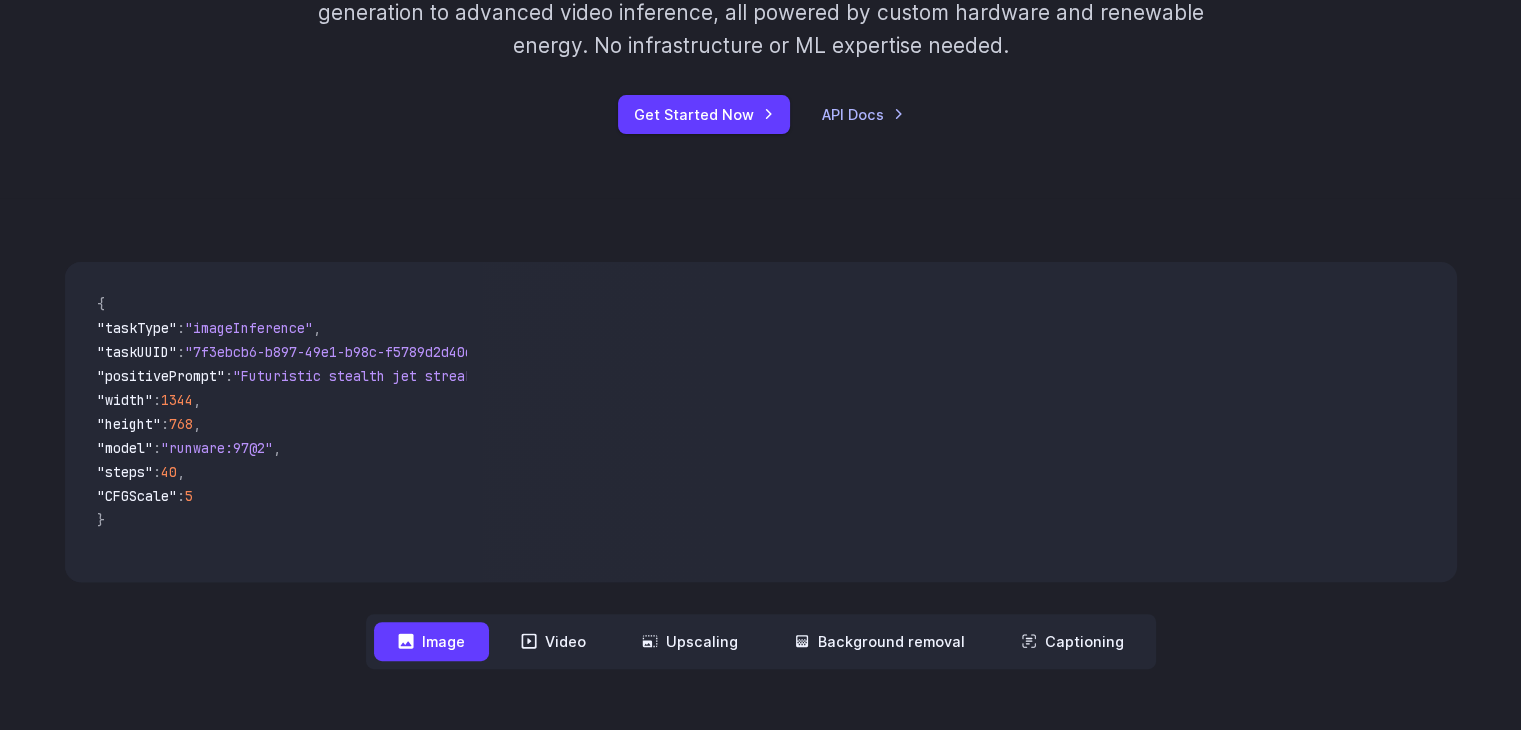 click on ""positivePrompt" :  "Futuristic stealth jet streaking through a neon-lit cityscape with glowing purple exhaust" ," at bounding box center [274, 378] 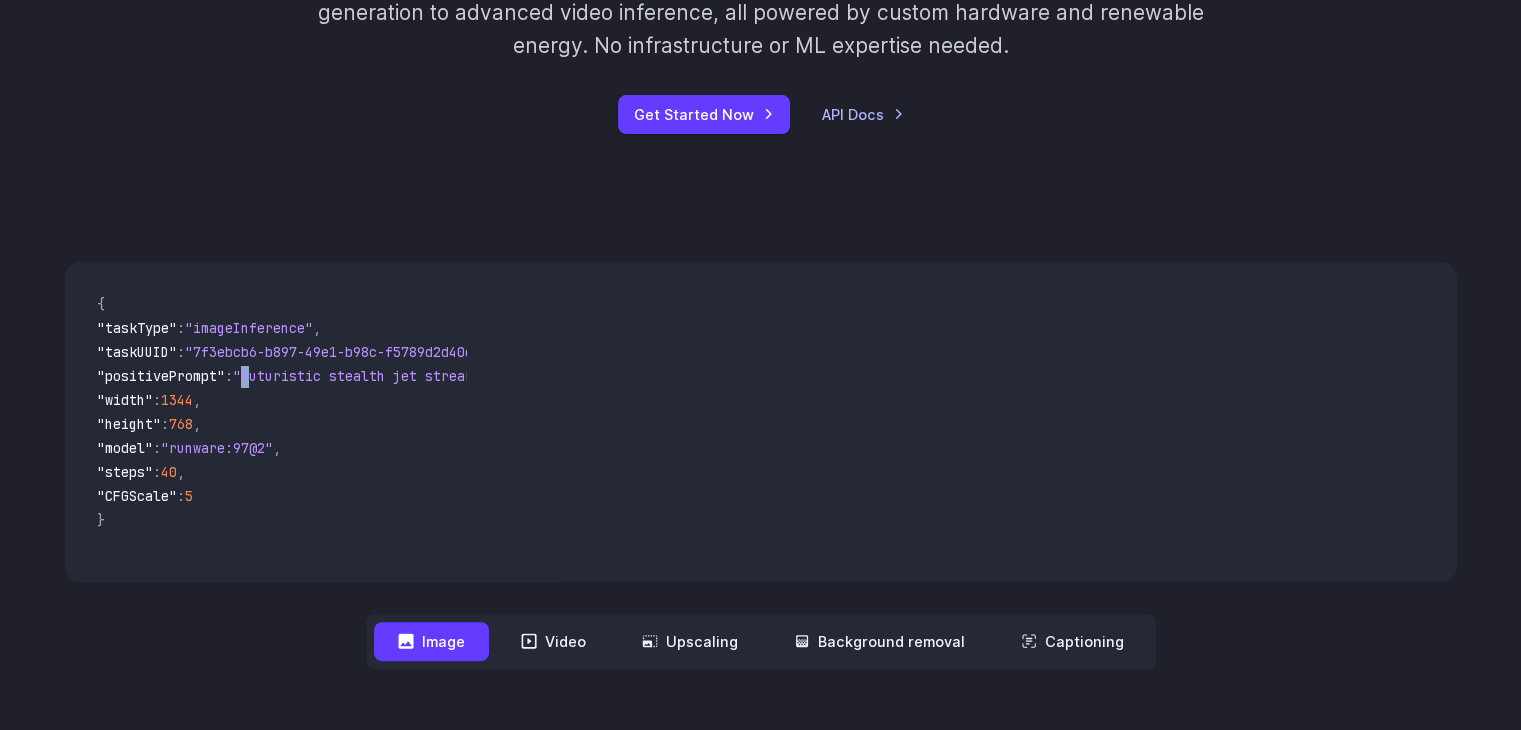 click on ""positivePrompt" :  "Futuristic stealth jet streaking through a neon-lit cityscape with glowing purple exhaust" ," at bounding box center [274, 378] 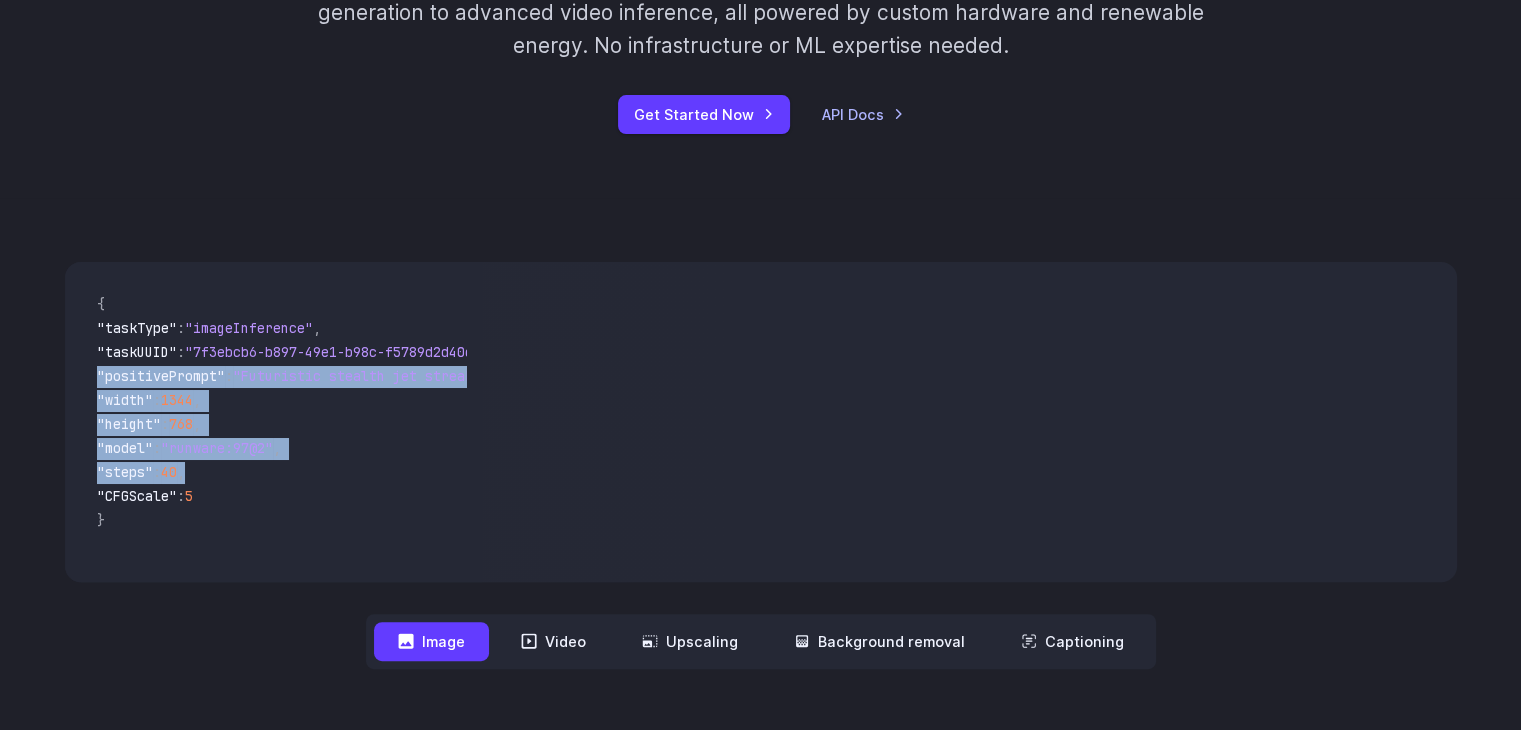 drag, startPoint x: 263, startPoint y: 366, endPoint x: 264, endPoint y: 479, distance: 113.004425 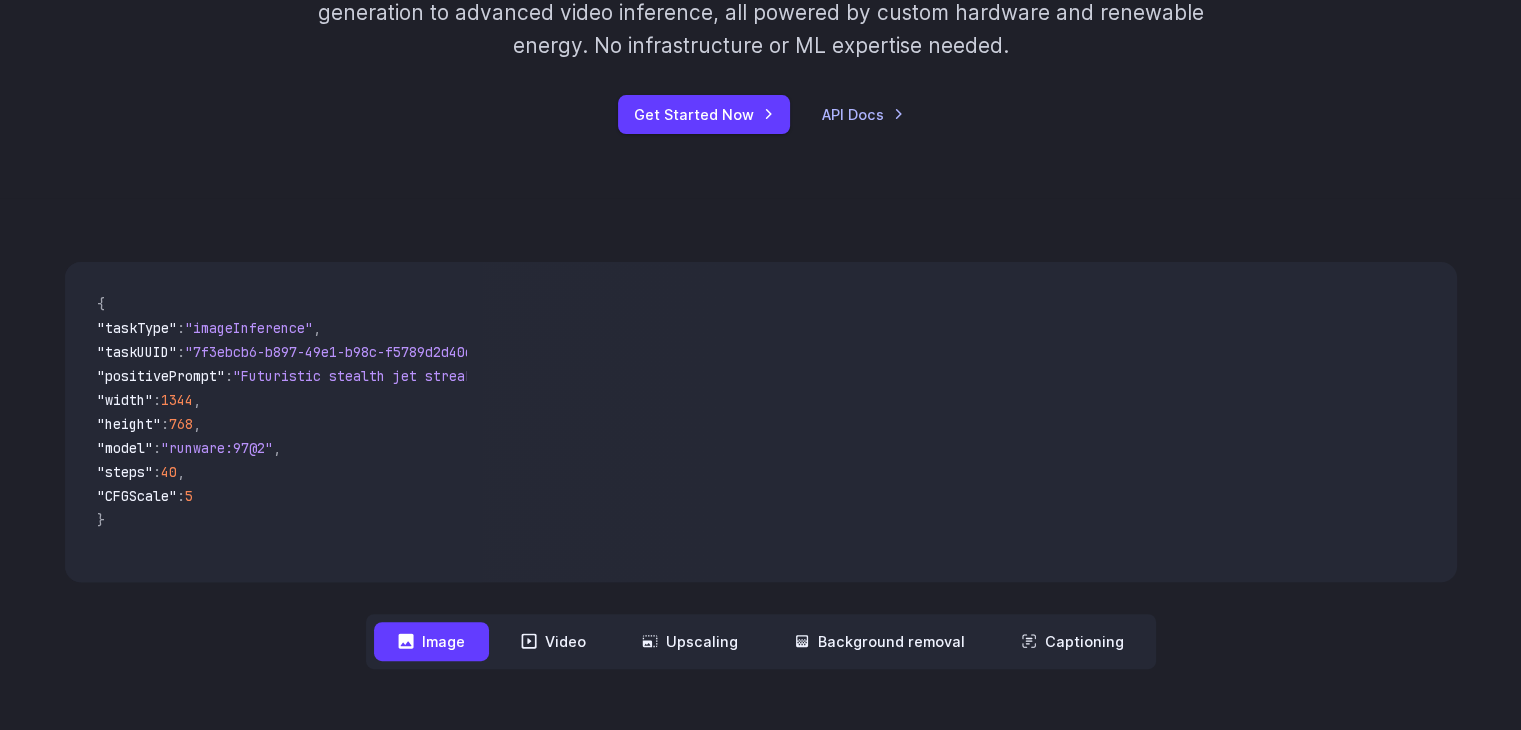 click on ""steps" :  40 ," at bounding box center [274, 474] 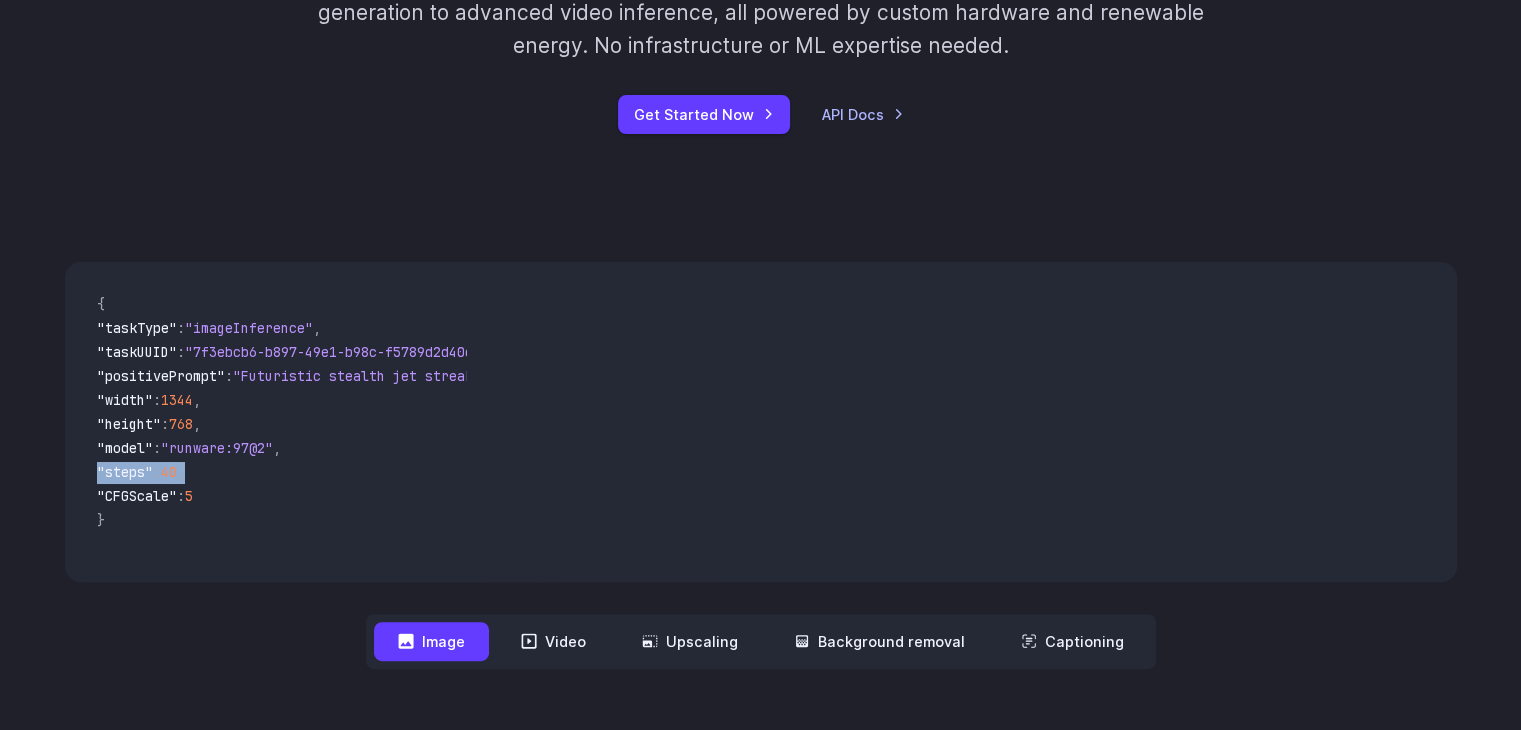 click on ""steps" :  40 ," at bounding box center (274, 474) 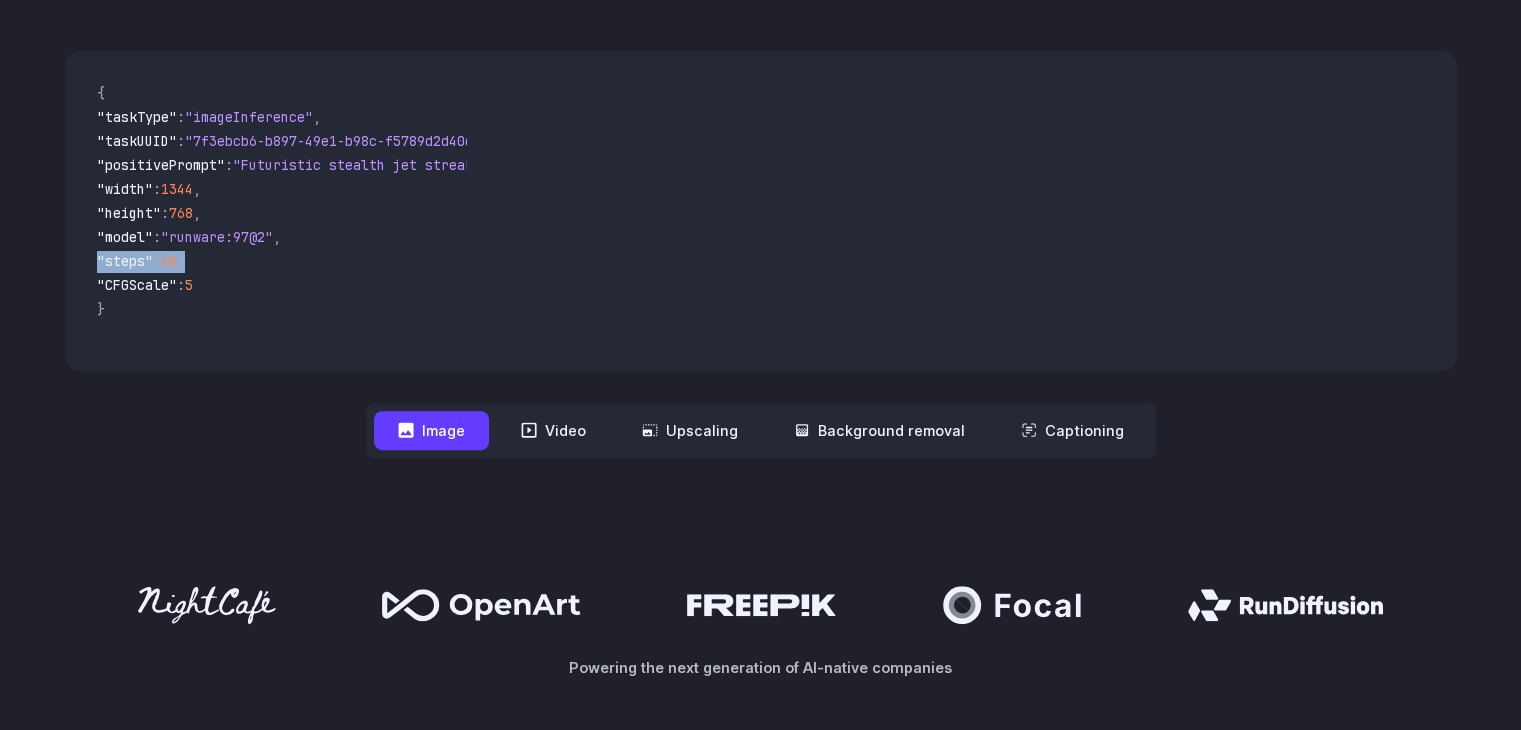 scroll, scrollTop: 607, scrollLeft: 0, axis: vertical 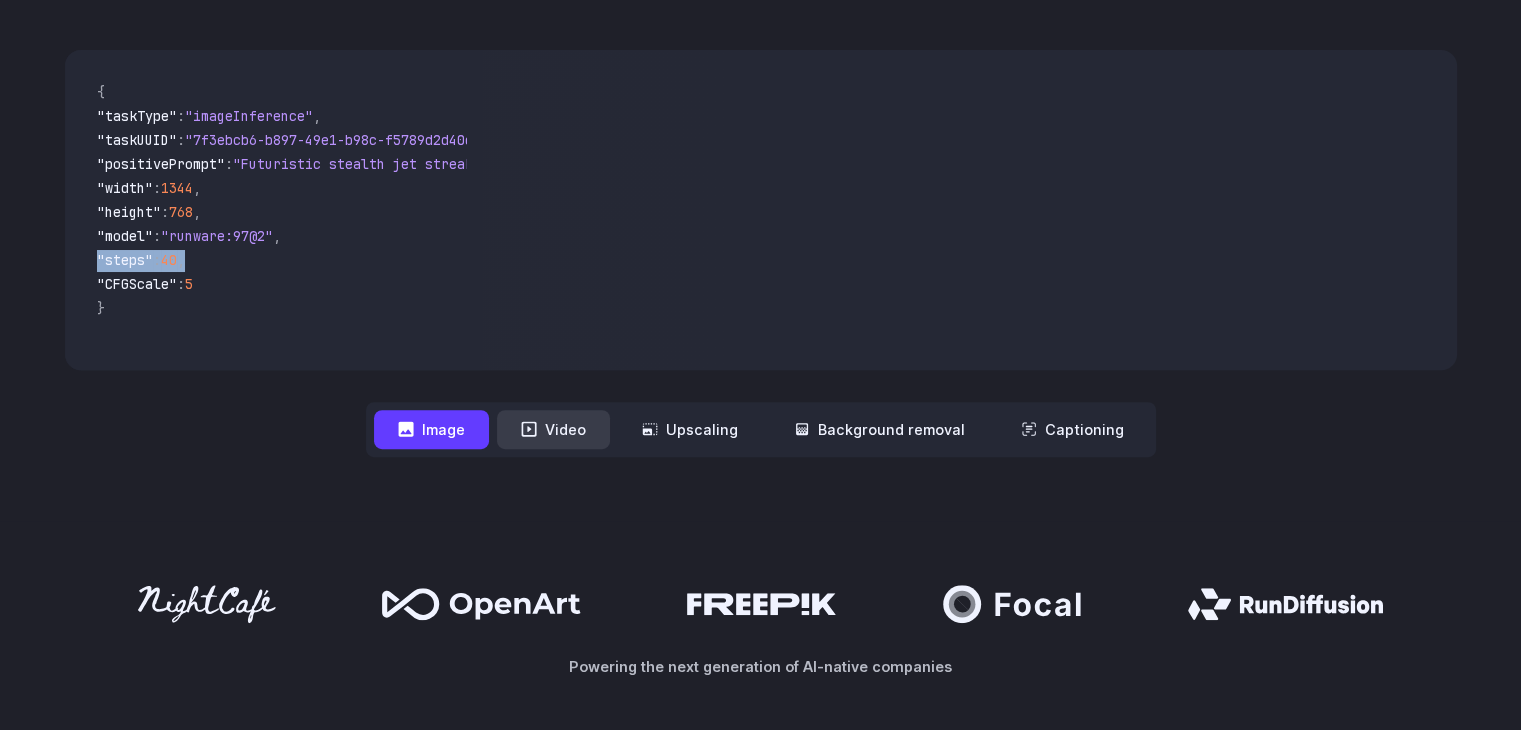 click on "Video" at bounding box center (553, 429) 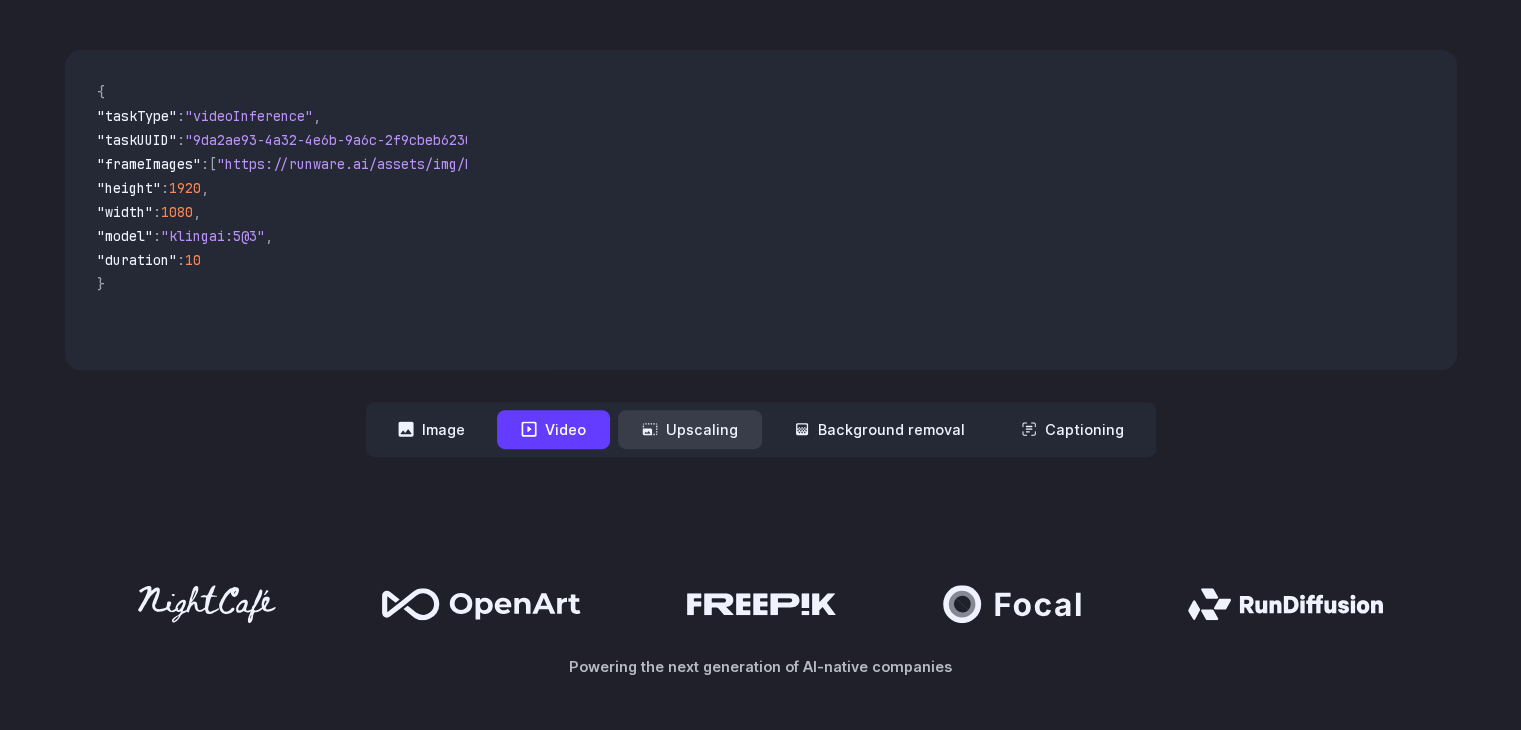 click on "Upscaling" at bounding box center (690, 429) 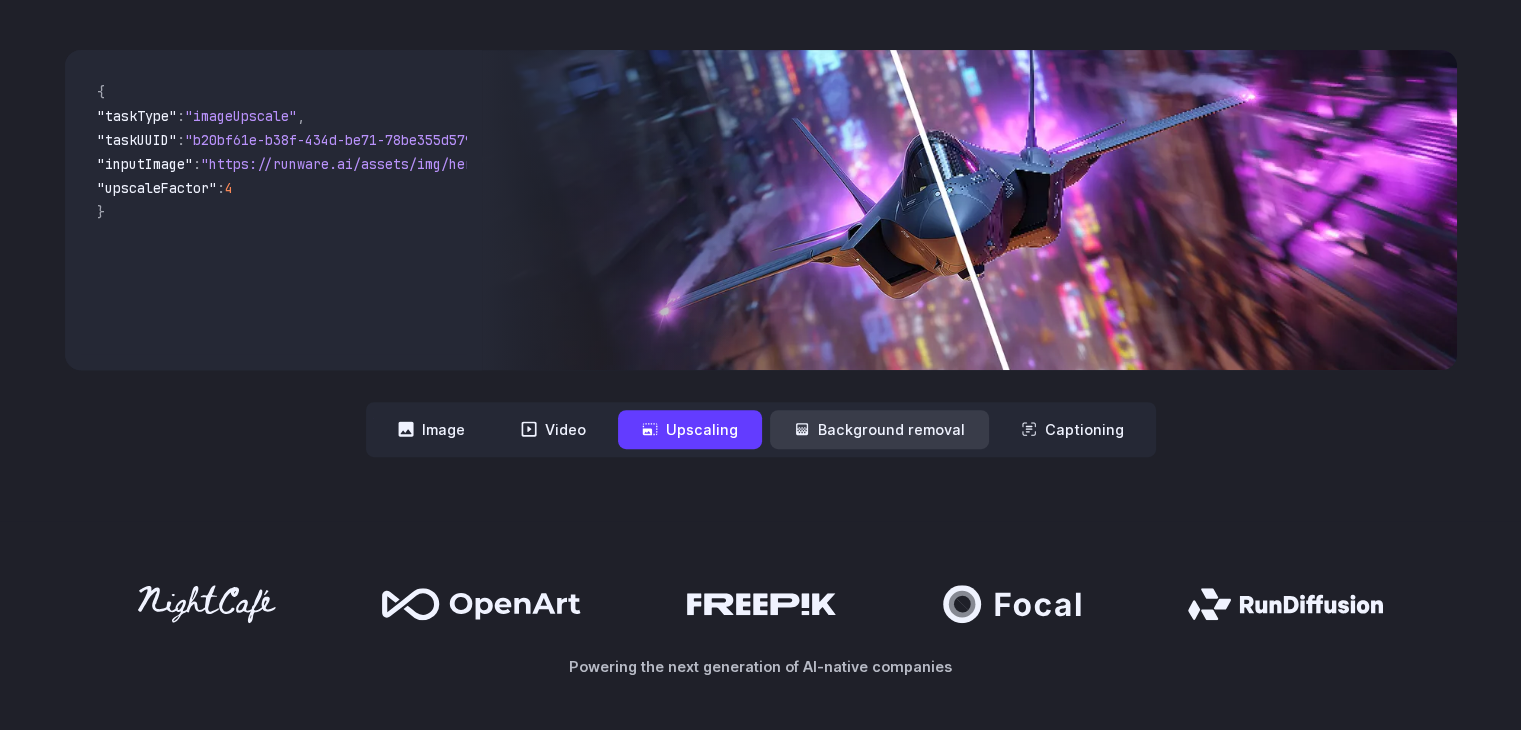 click on "Background removal" at bounding box center [879, 429] 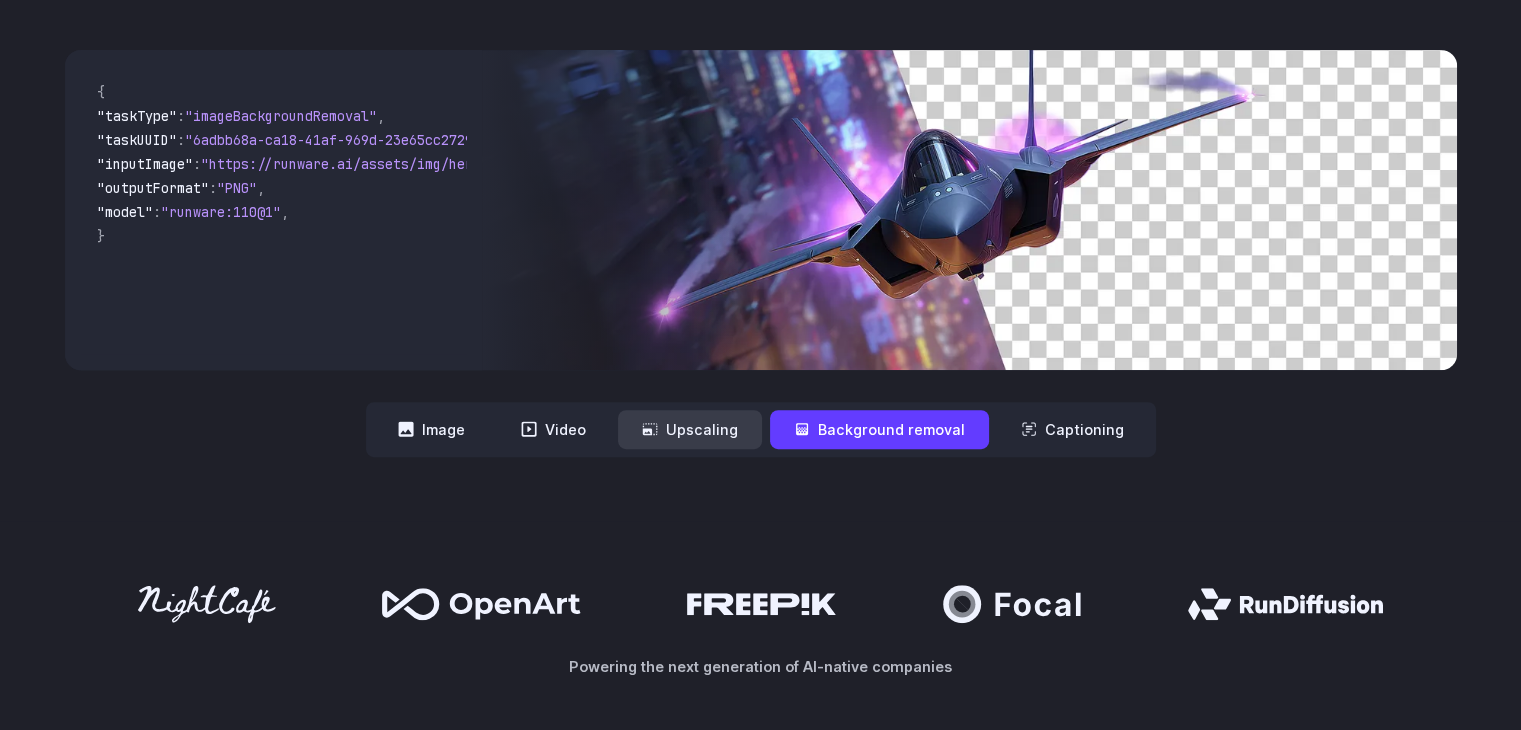 click on "Upscaling" at bounding box center (690, 429) 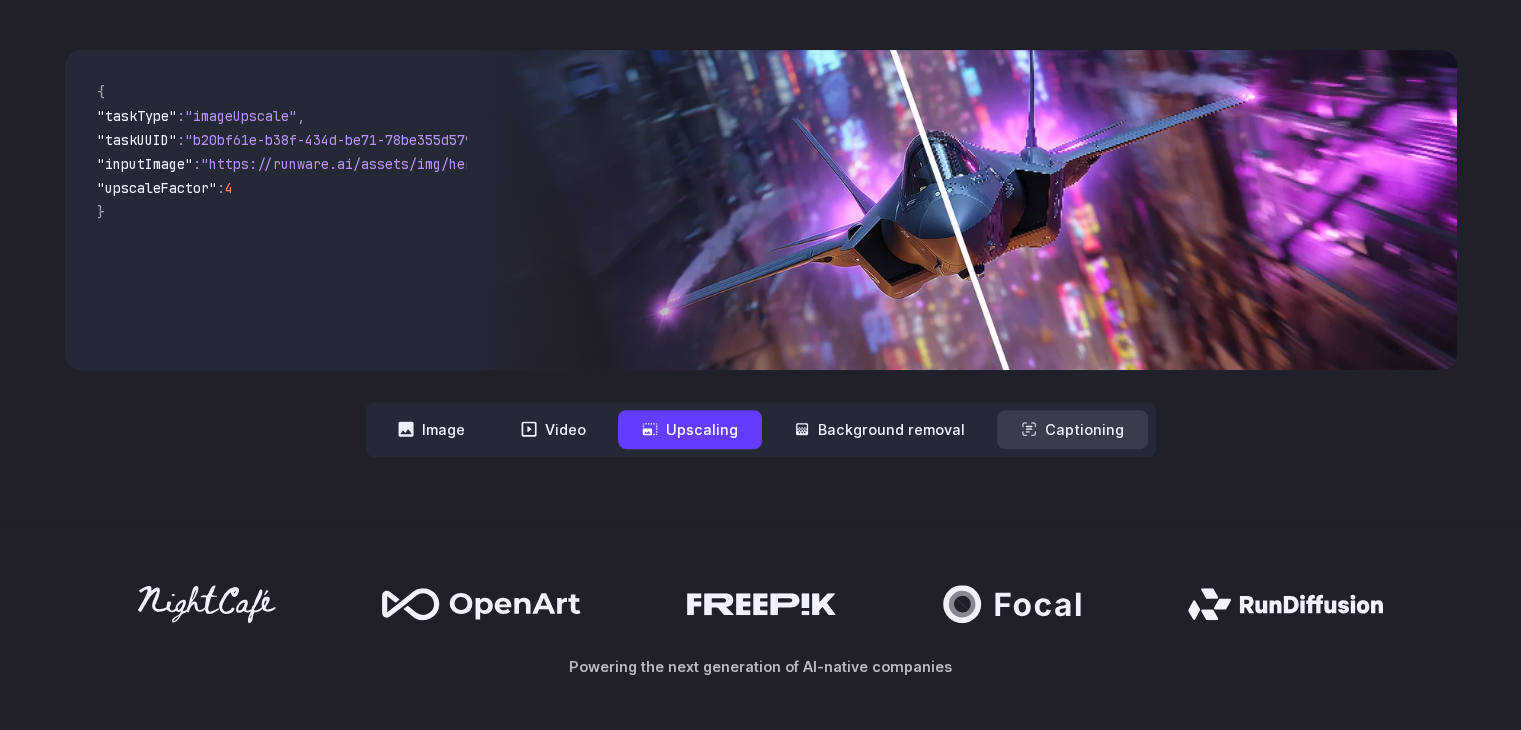 click on "Captioning" at bounding box center [1072, 429] 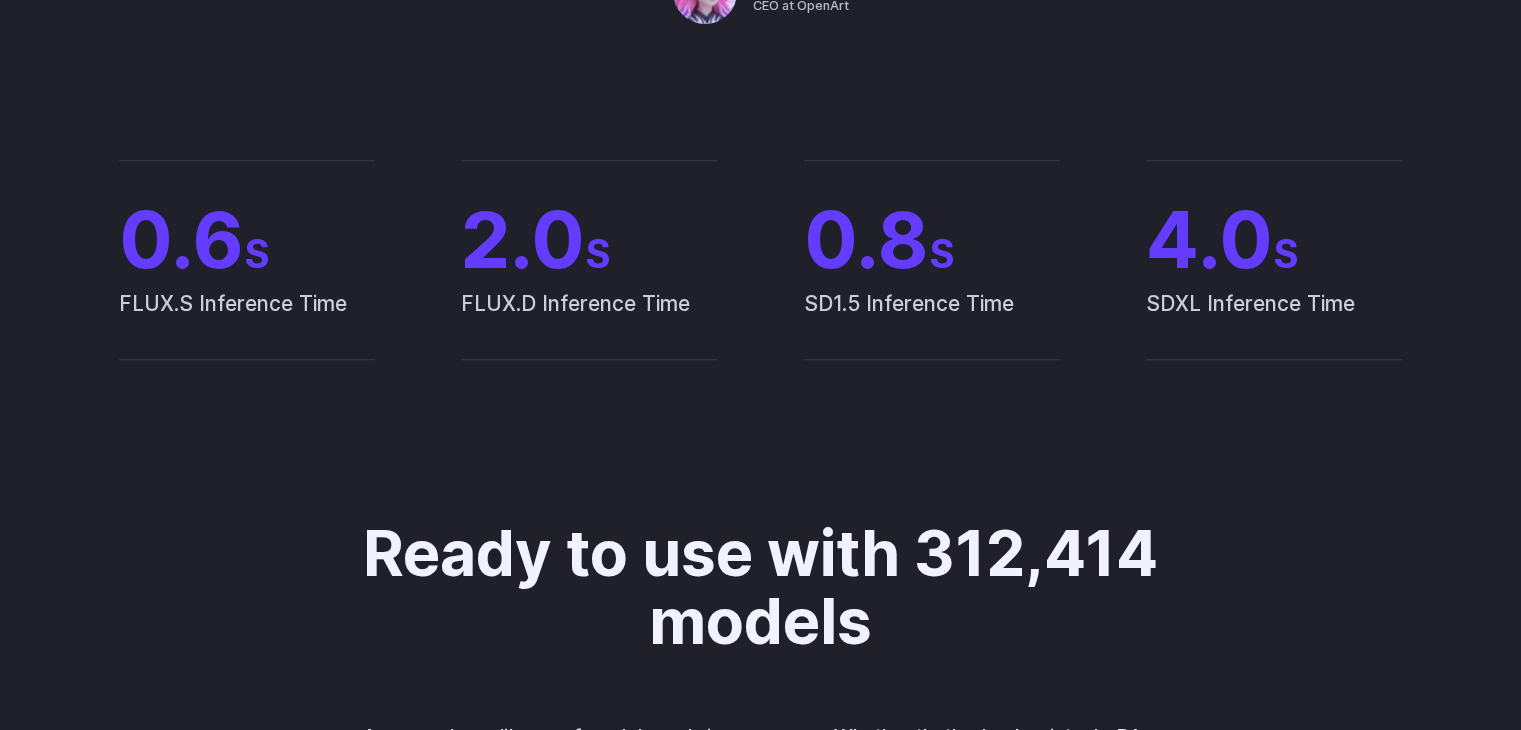 scroll, scrollTop: 1699, scrollLeft: 0, axis: vertical 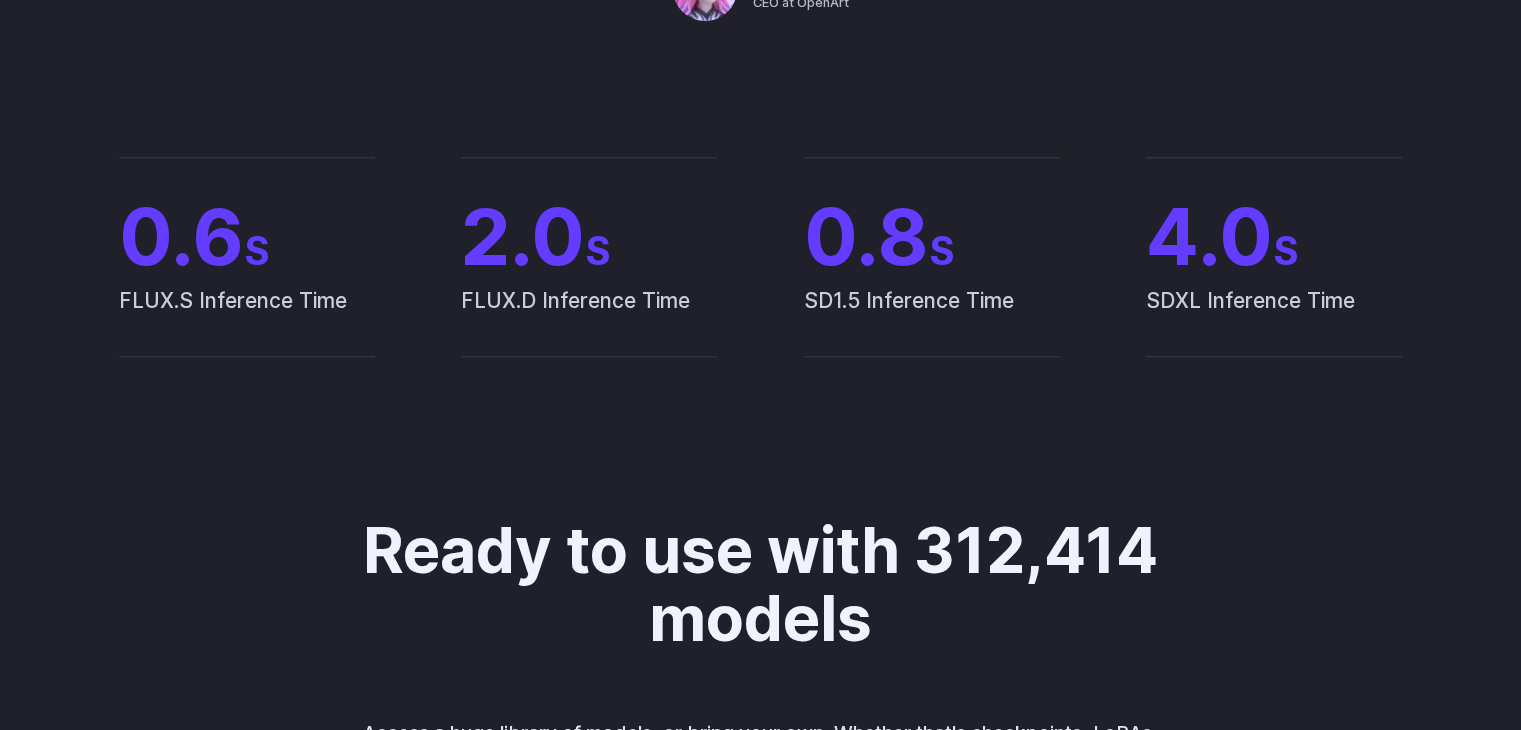 click on "Ready to use with 312,414 models" at bounding box center (761, 586) 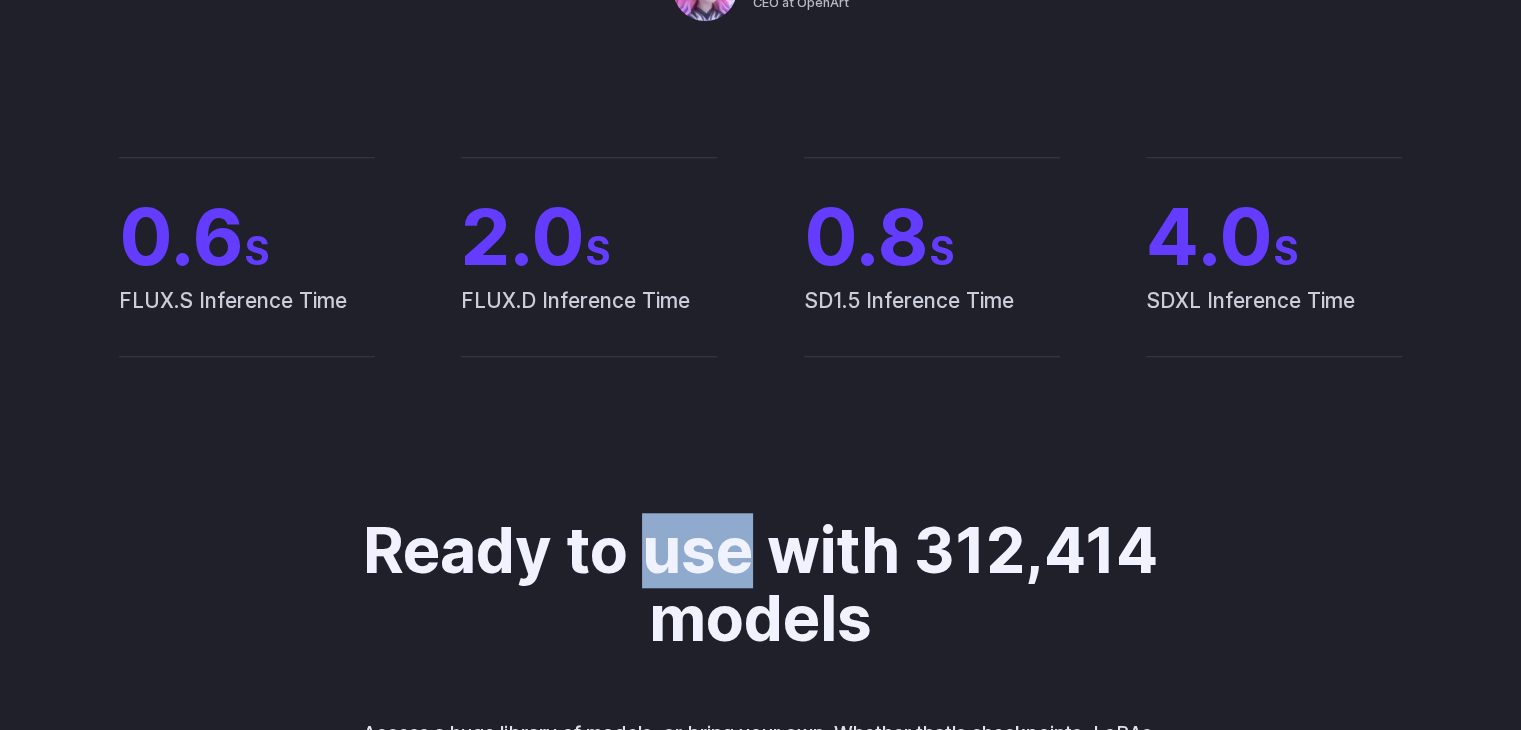 click on "Ready to use with 312,414 models" at bounding box center (761, 586) 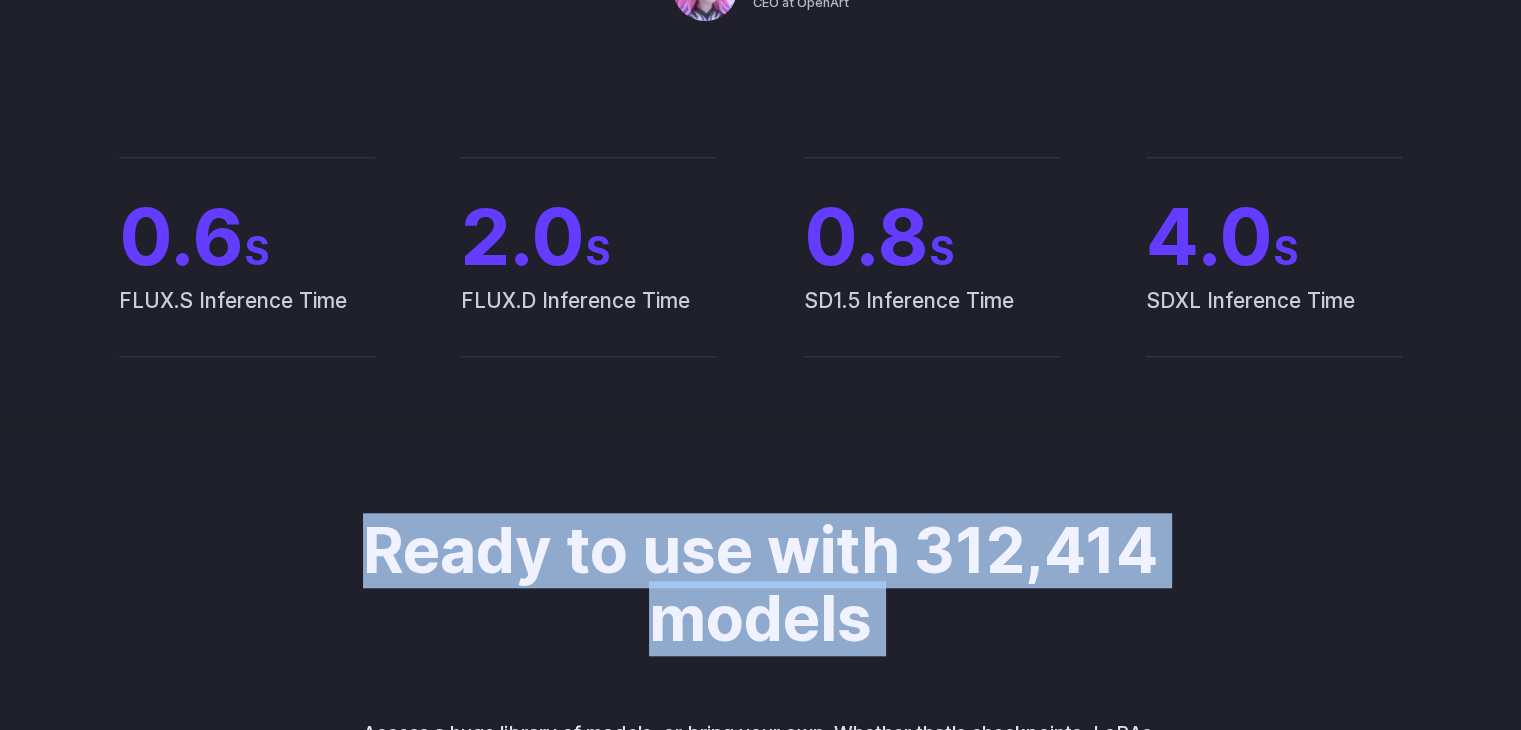 click on "Ready to use with 312,414 models" at bounding box center [761, 586] 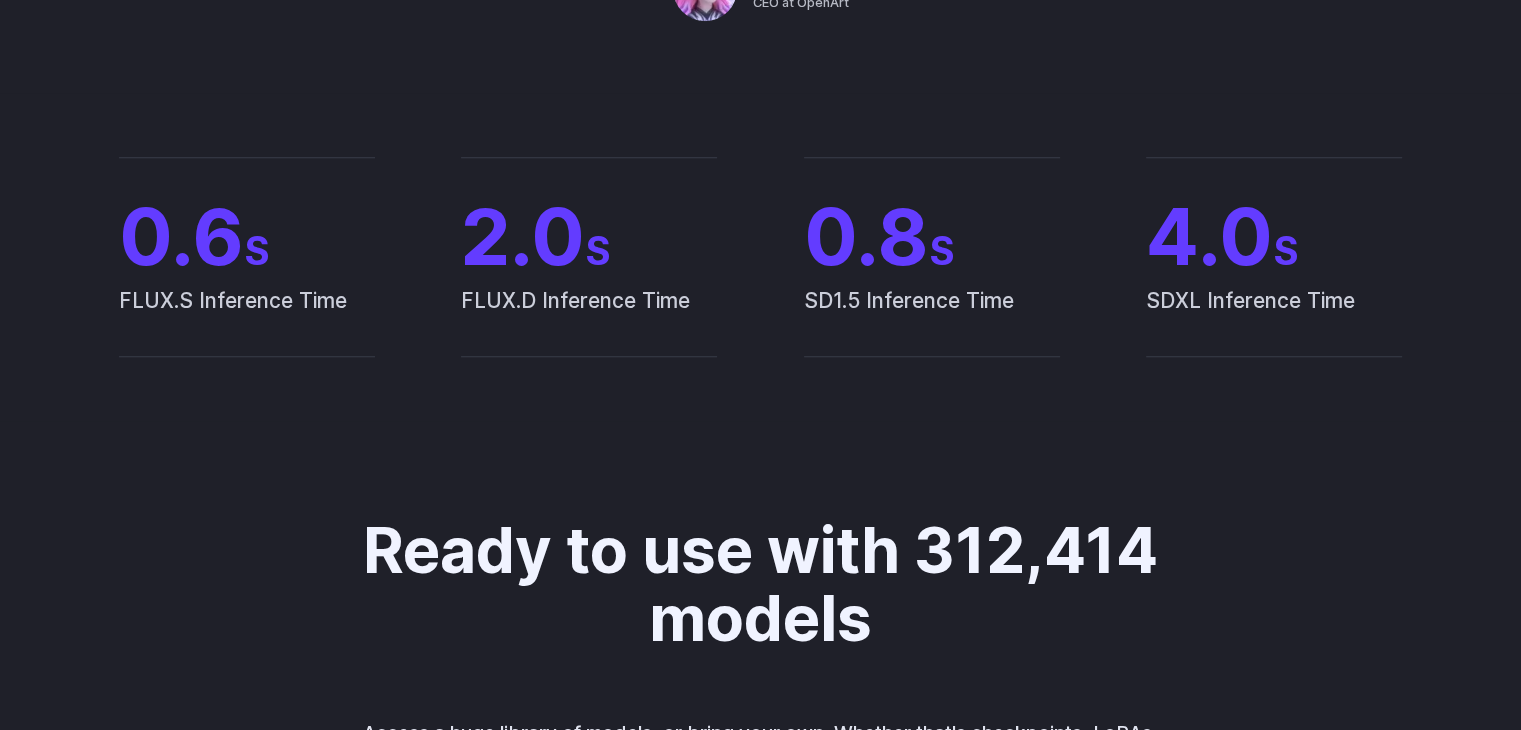 click on "FLUX.D Inference Time" at bounding box center (589, 320) 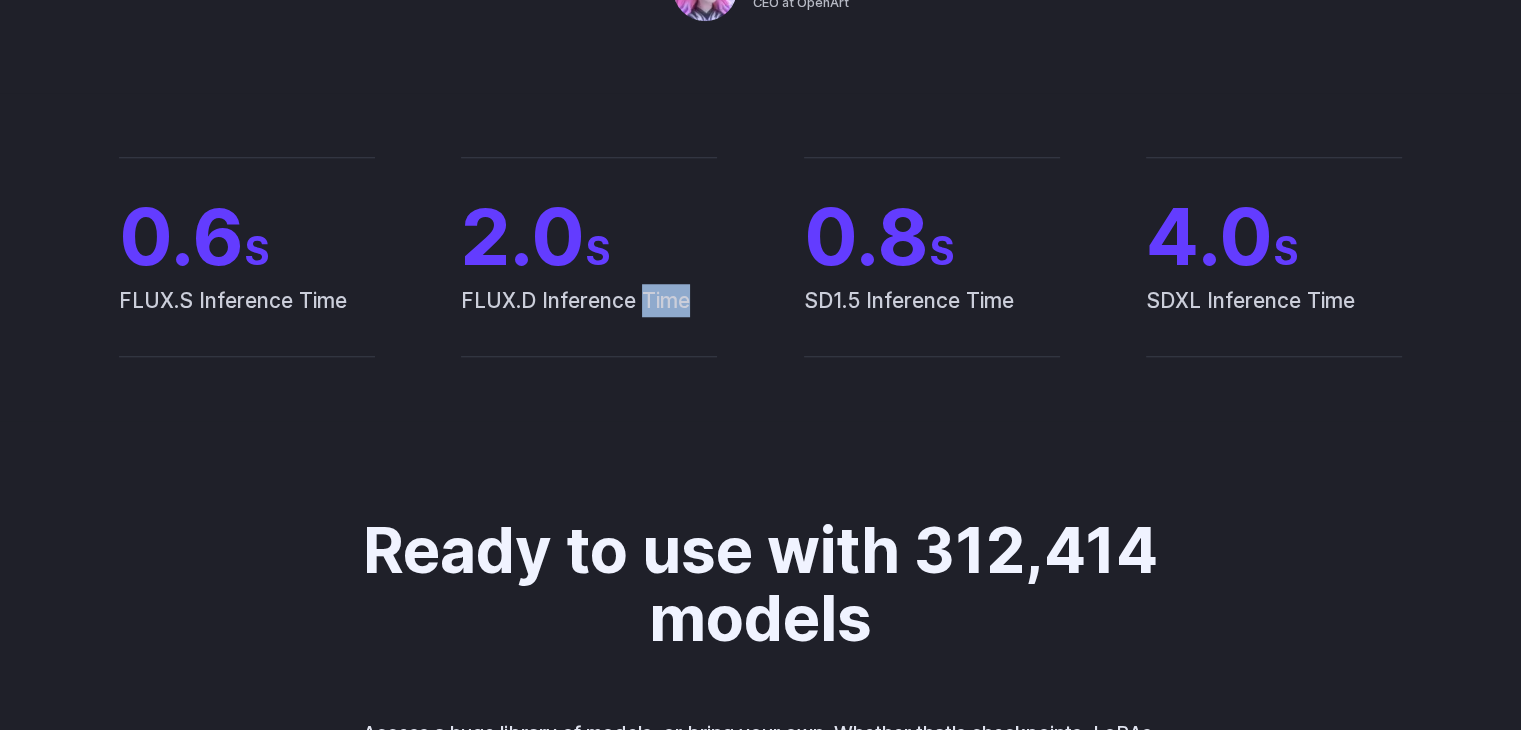 click on "FLUX.D Inference Time" at bounding box center (589, 320) 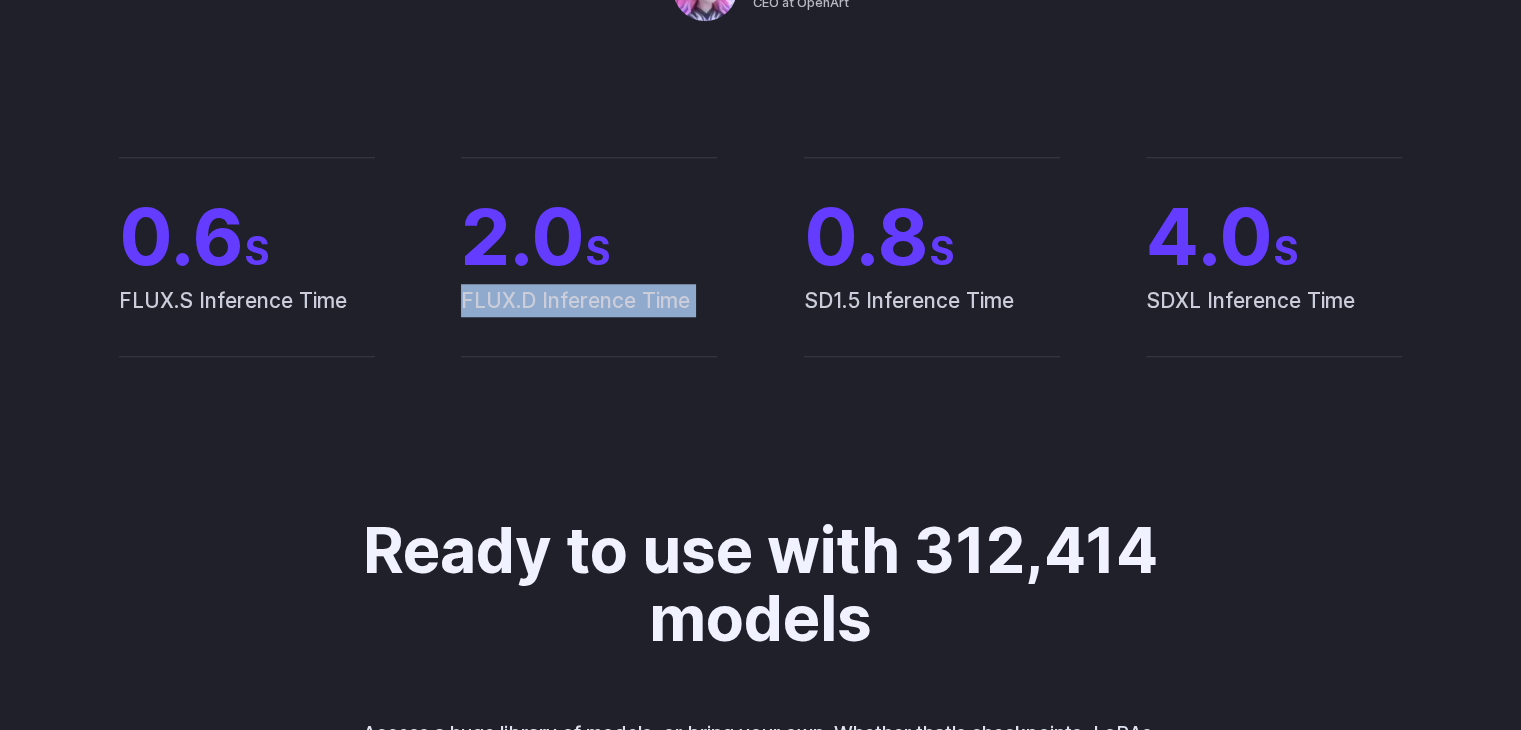 click on "FLUX.D Inference Time" at bounding box center (589, 320) 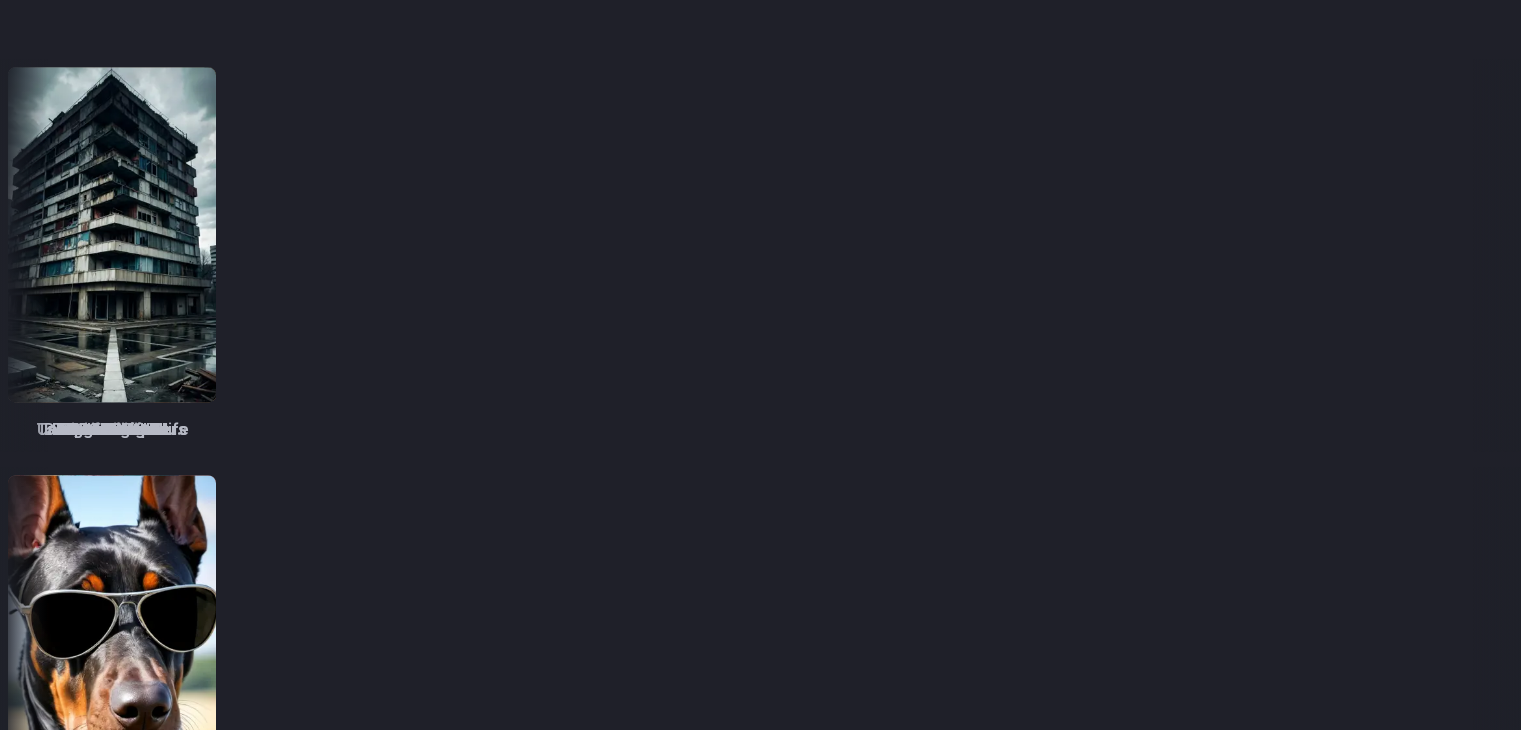 scroll, scrollTop: 2484, scrollLeft: 0, axis: vertical 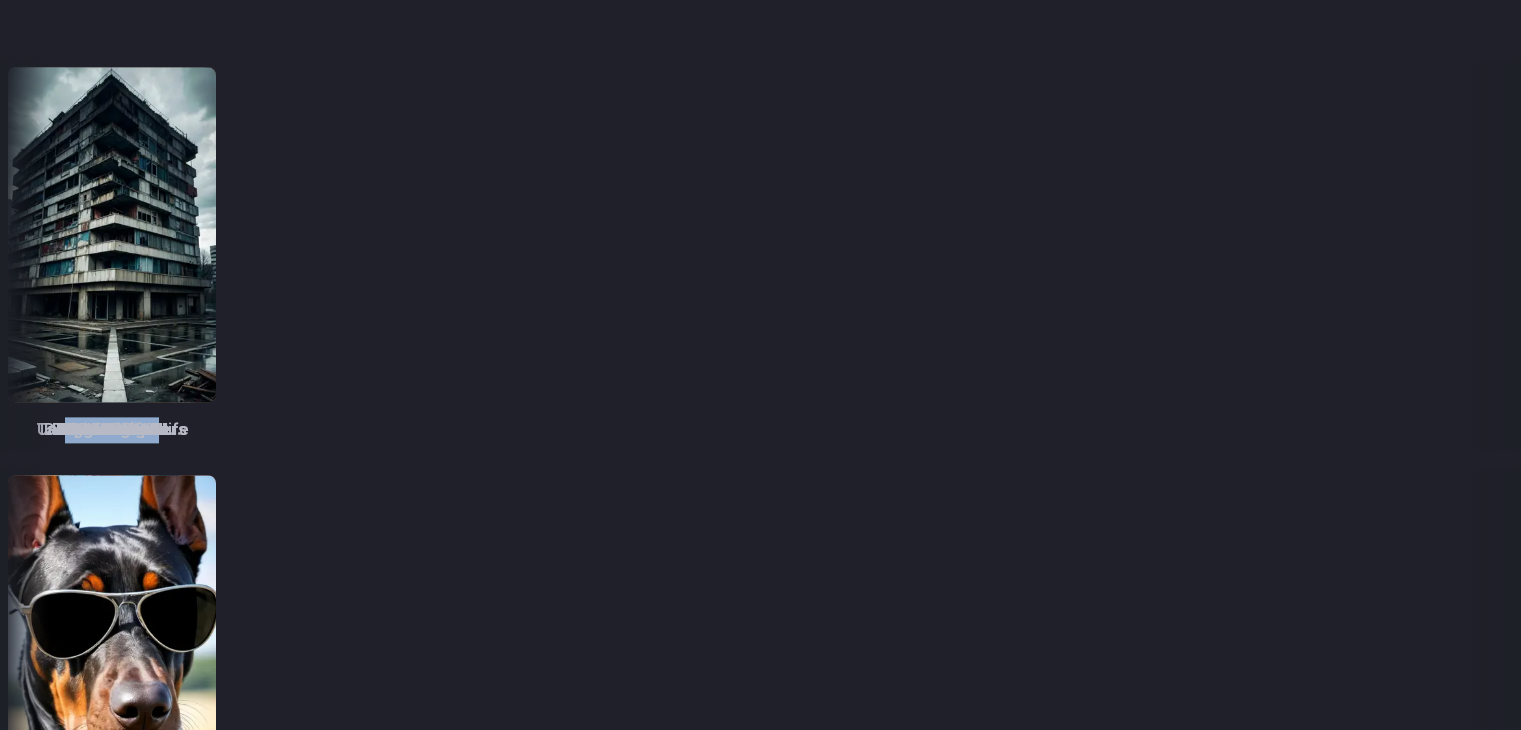 click on "TrueSketch" at bounding box center (3246, 430) 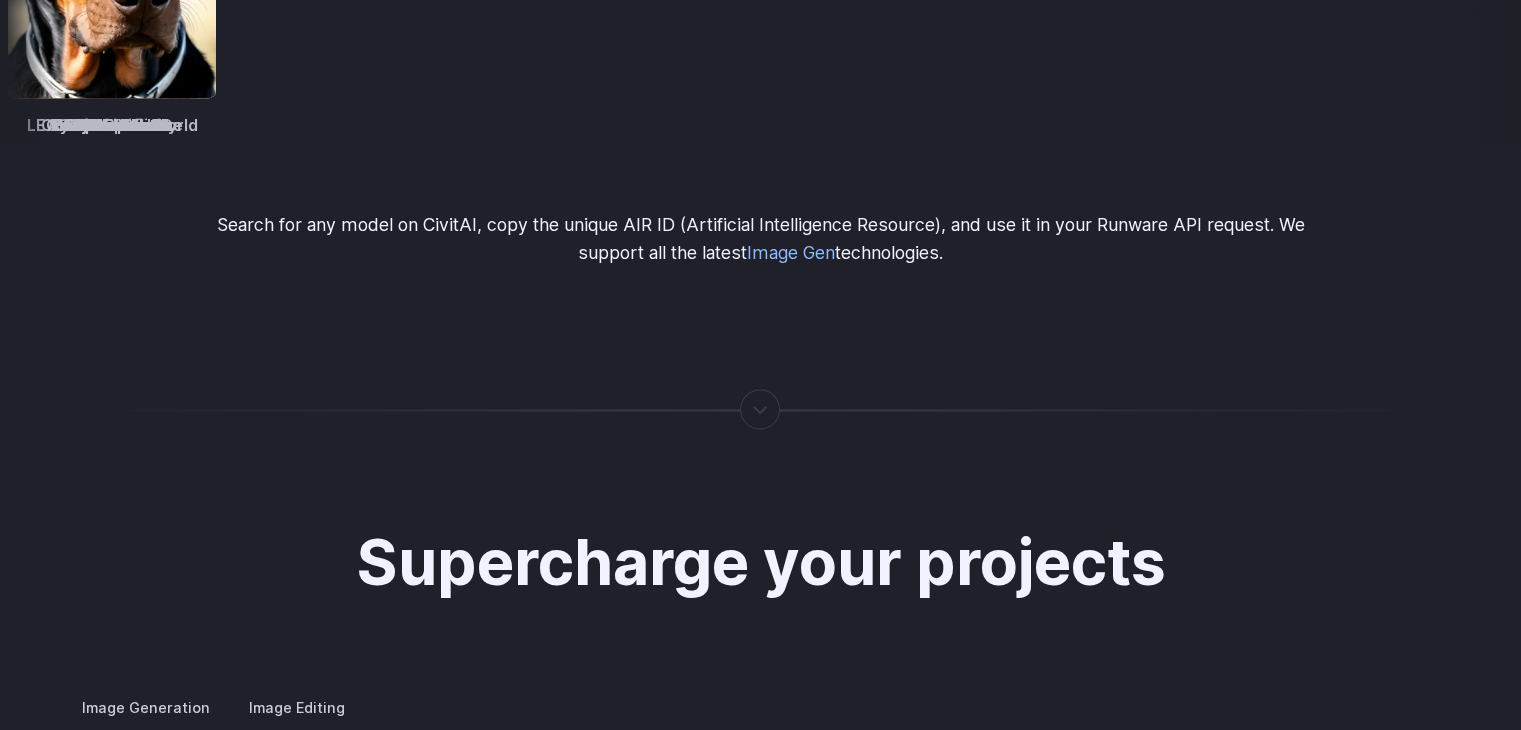 scroll, scrollTop: 3290, scrollLeft: 0, axis: vertical 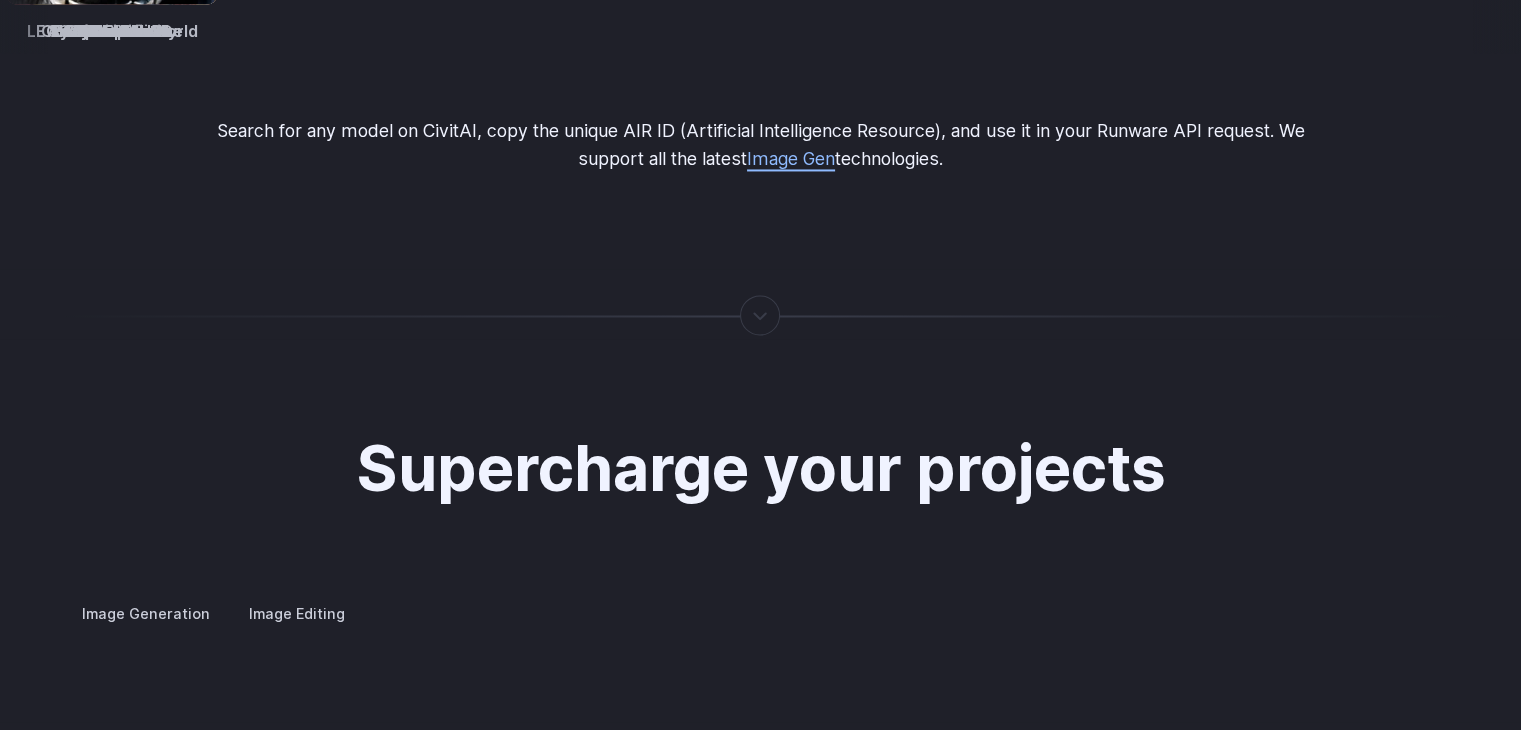 click on "Image Gen" at bounding box center (791, 158) 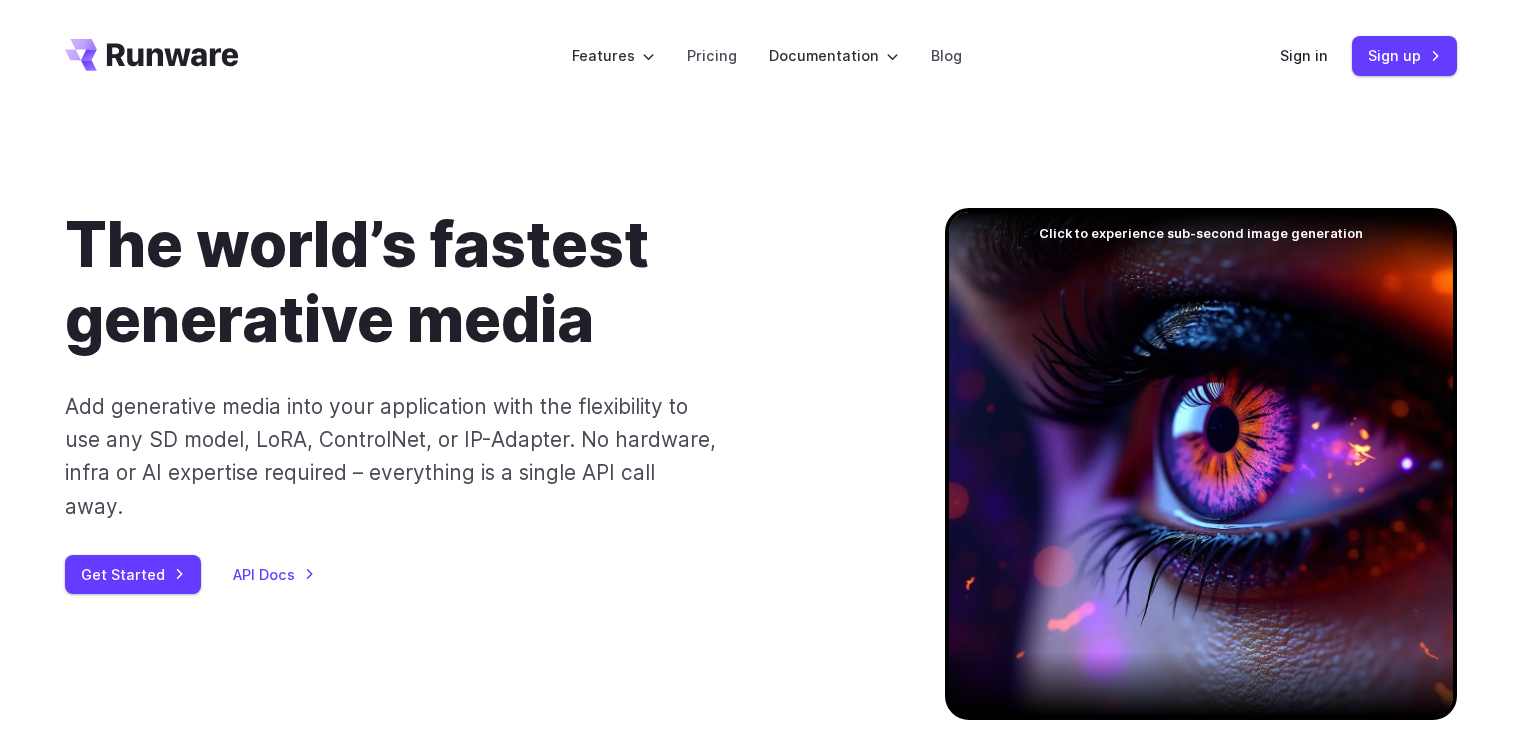 scroll, scrollTop: 0, scrollLeft: 0, axis: both 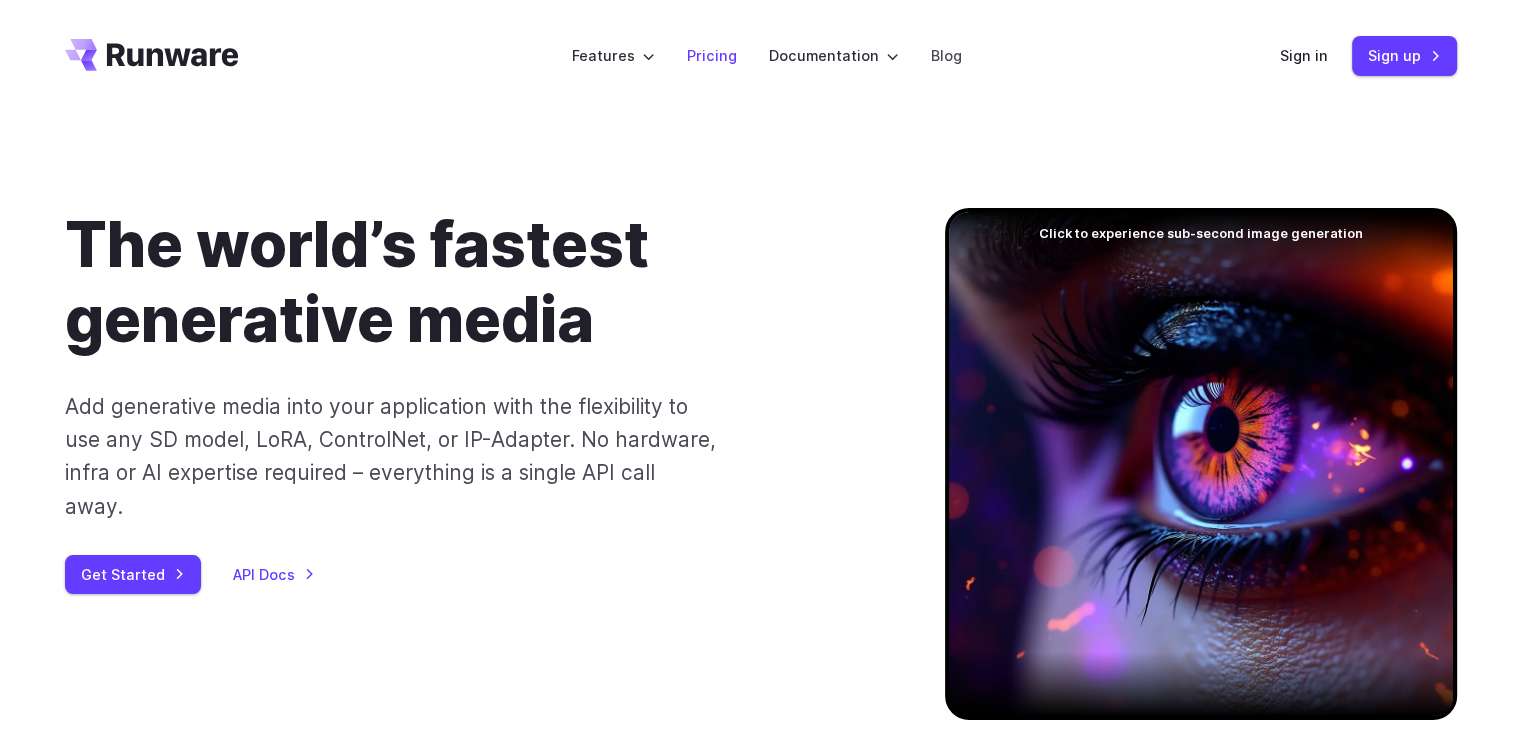 click on "Pricing" at bounding box center [712, 55] 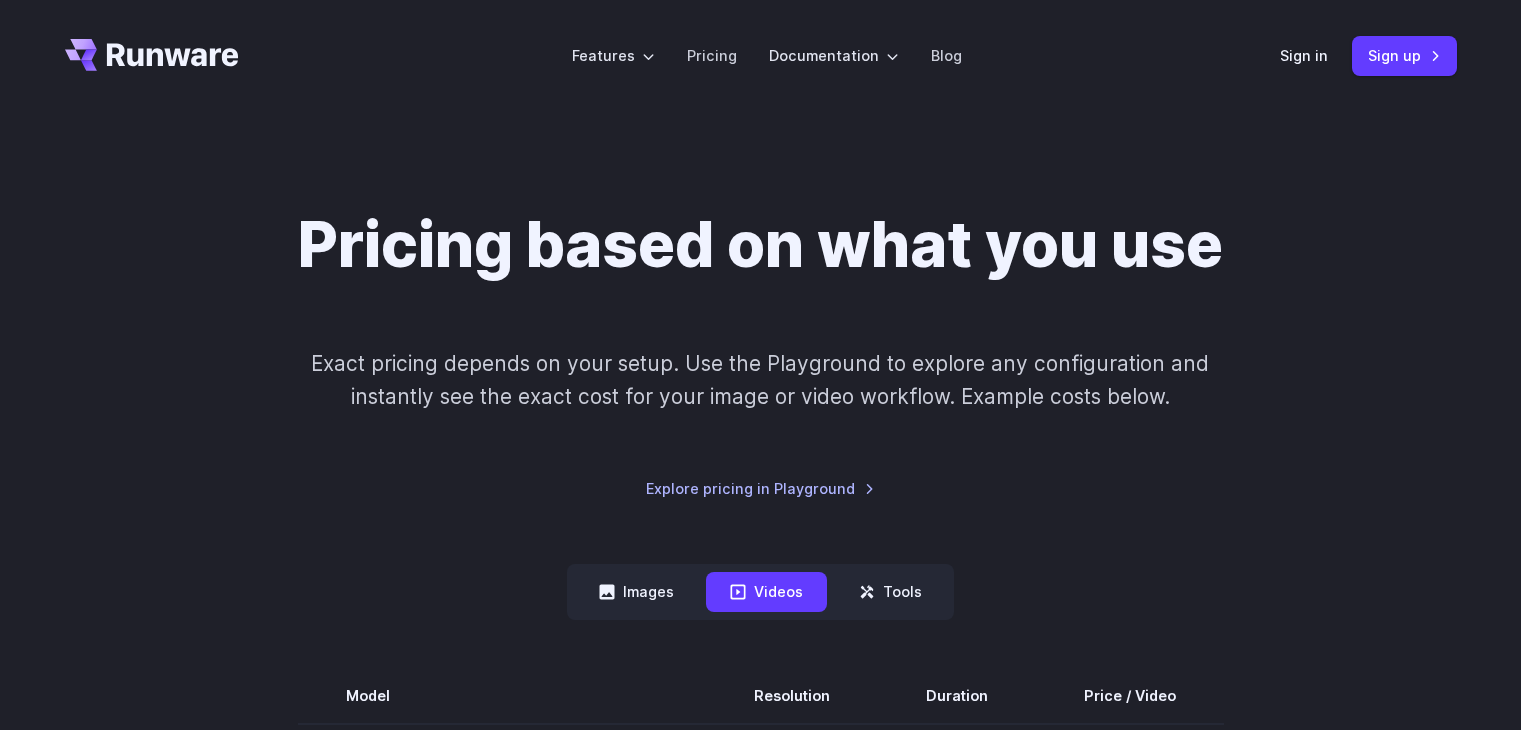 scroll, scrollTop: 0, scrollLeft: 0, axis: both 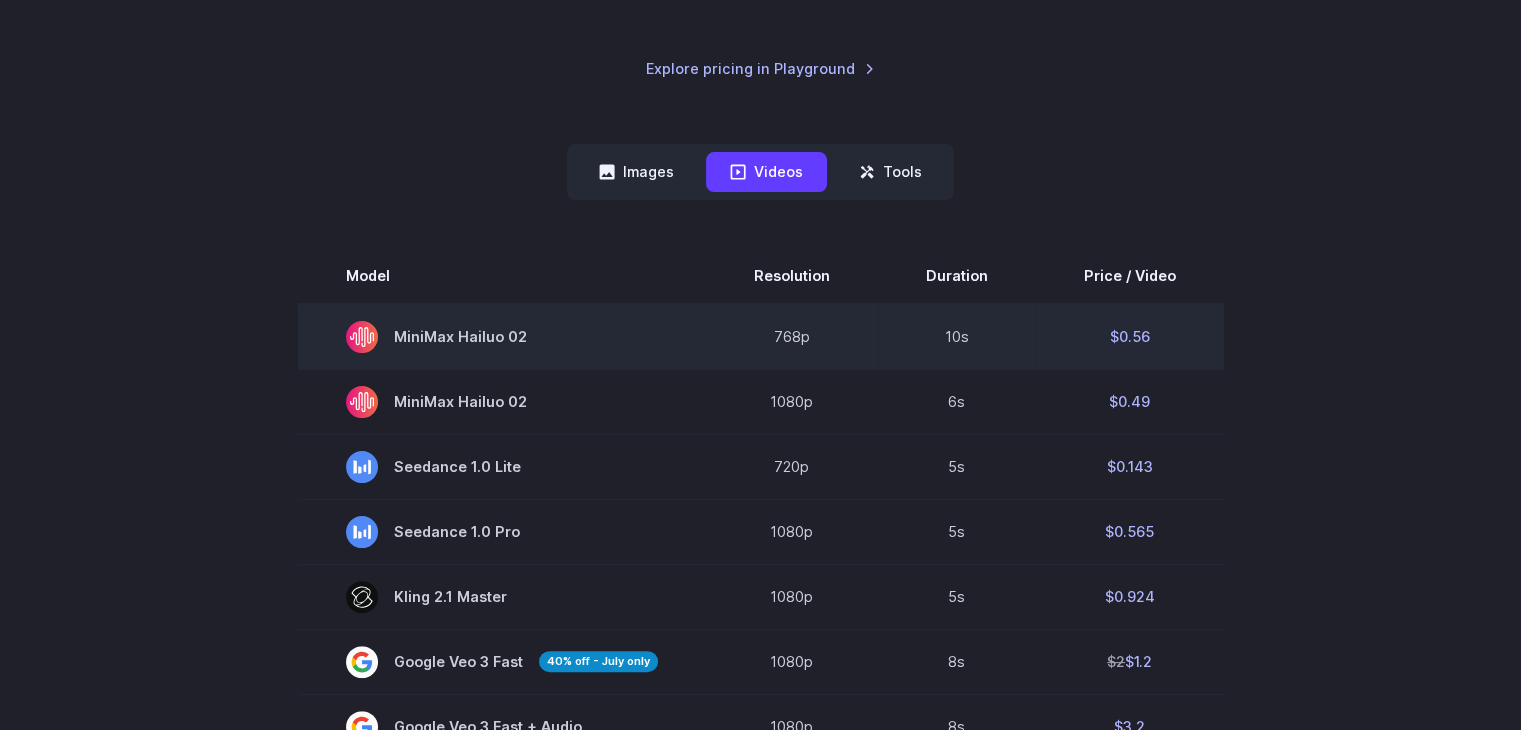 click on "768p" at bounding box center (792, 337) 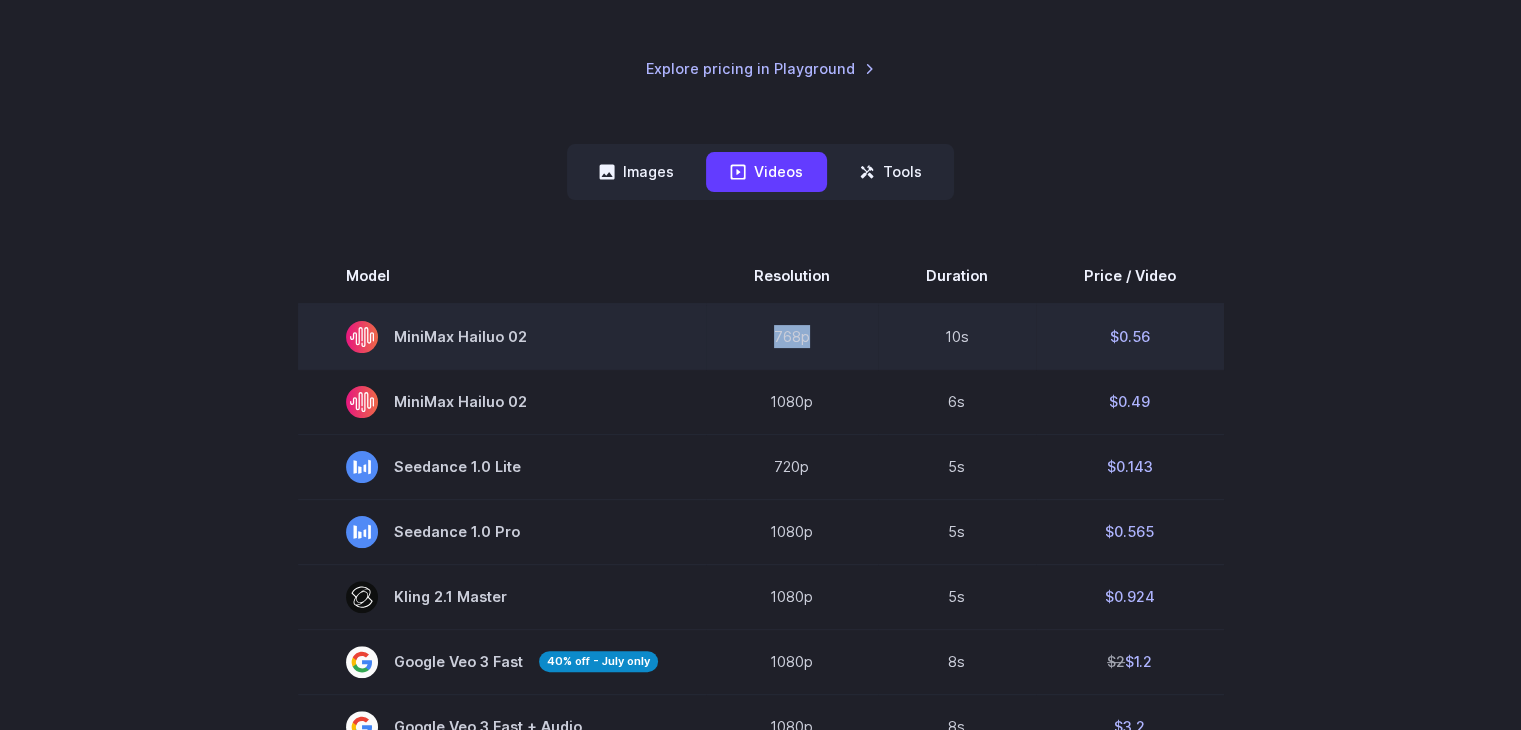 click on "768p" at bounding box center [792, 337] 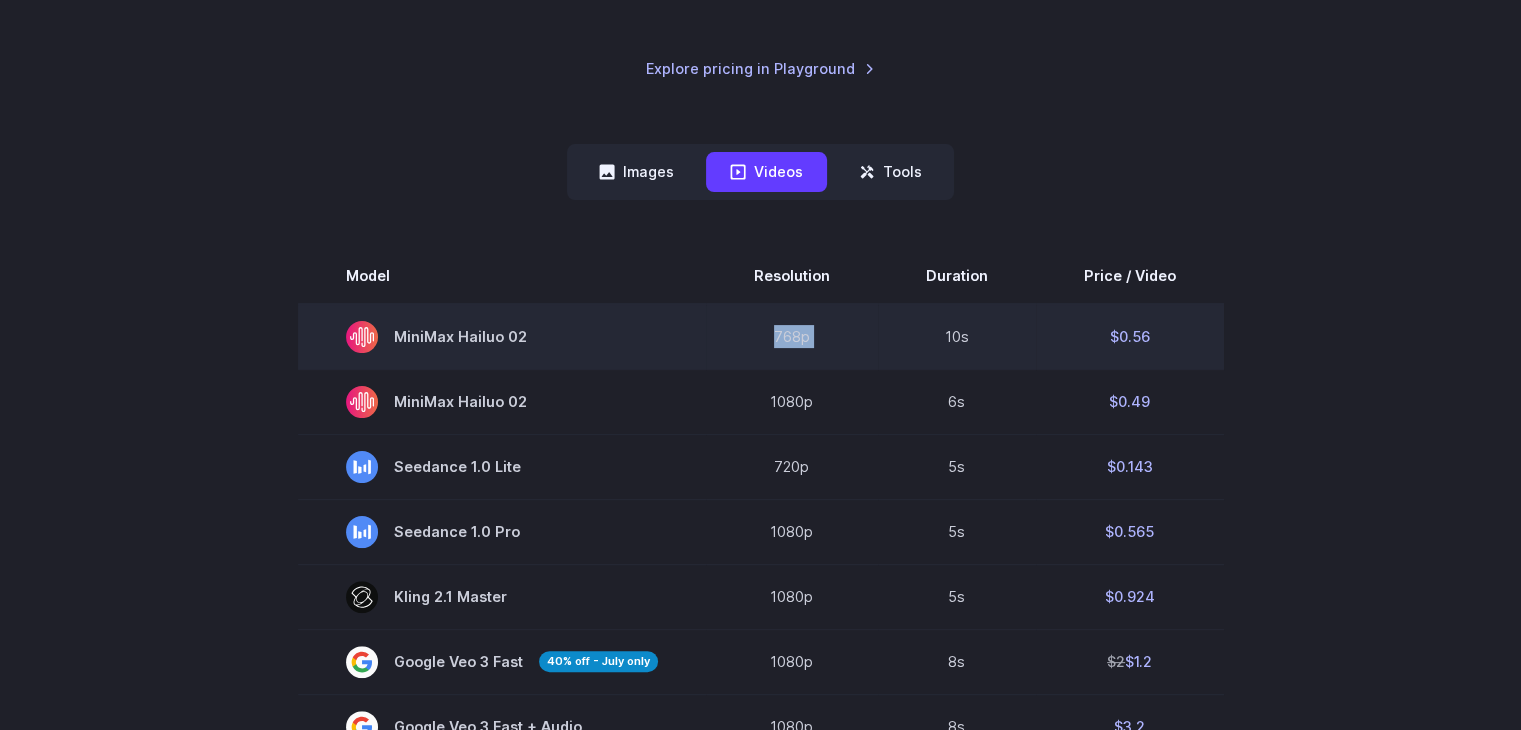click on "768p" at bounding box center [792, 337] 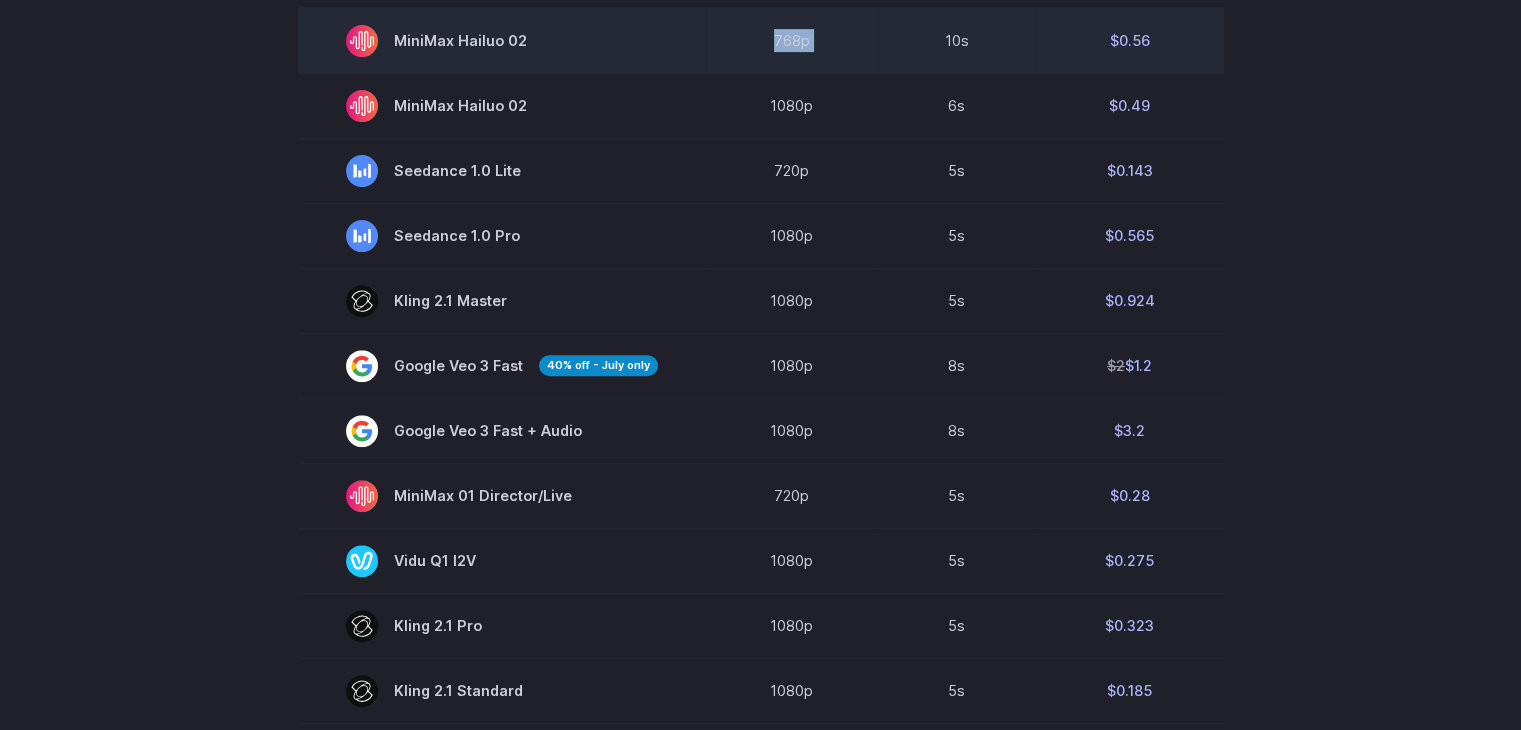scroll, scrollTop: 718, scrollLeft: 0, axis: vertical 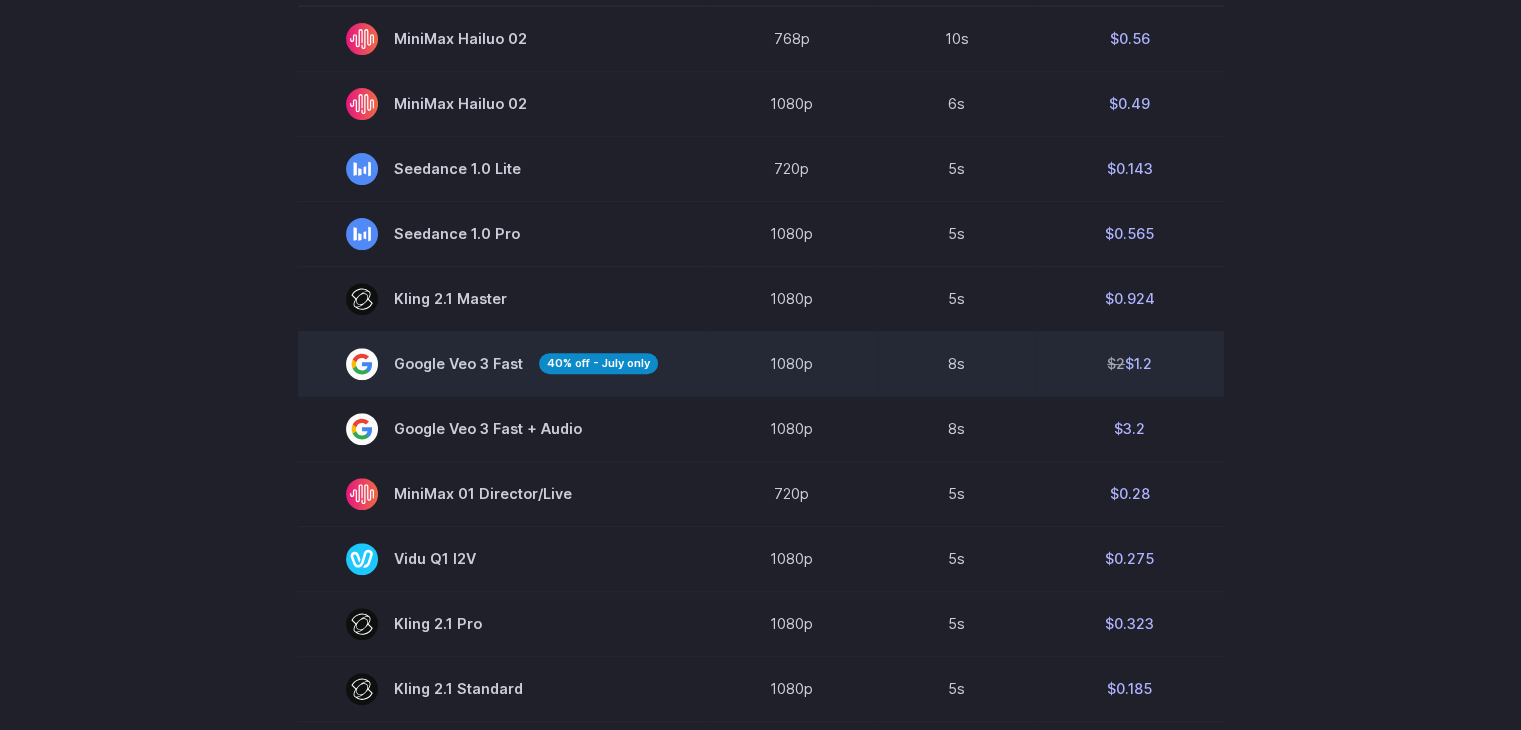 click on "40% off - July only" at bounding box center [598, 363] 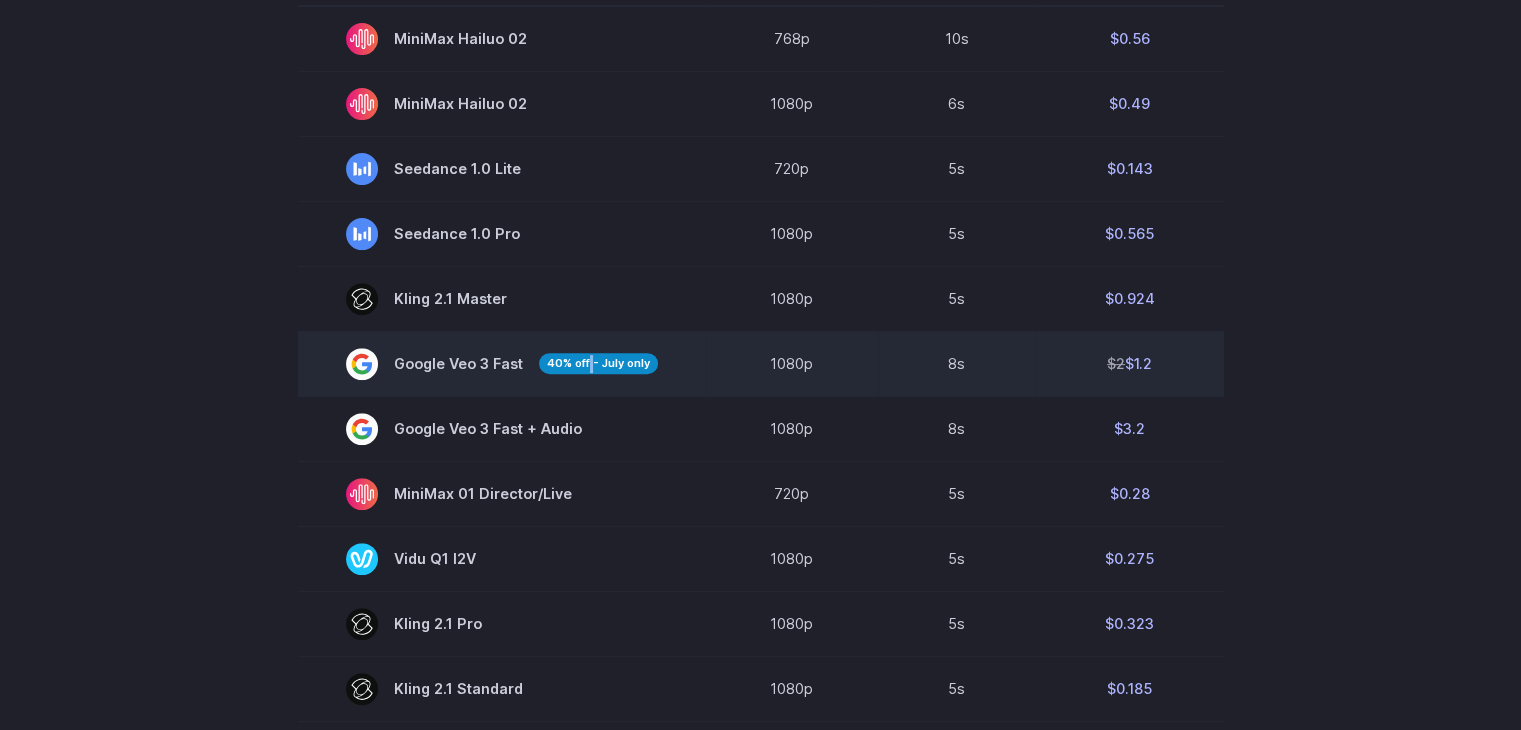 click on "40% off - July only" at bounding box center (598, 363) 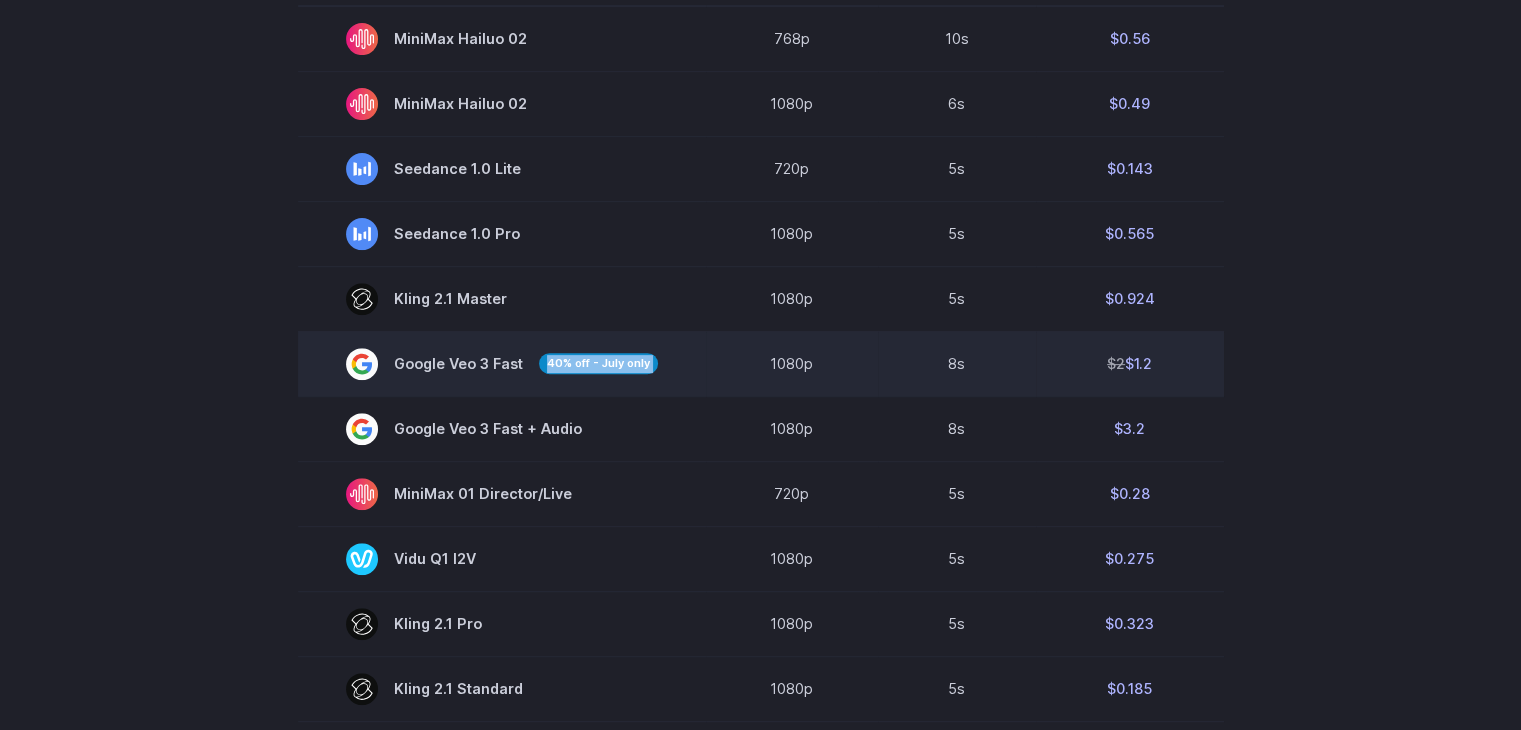 click on "40% off - July only" at bounding box center [598, 363] 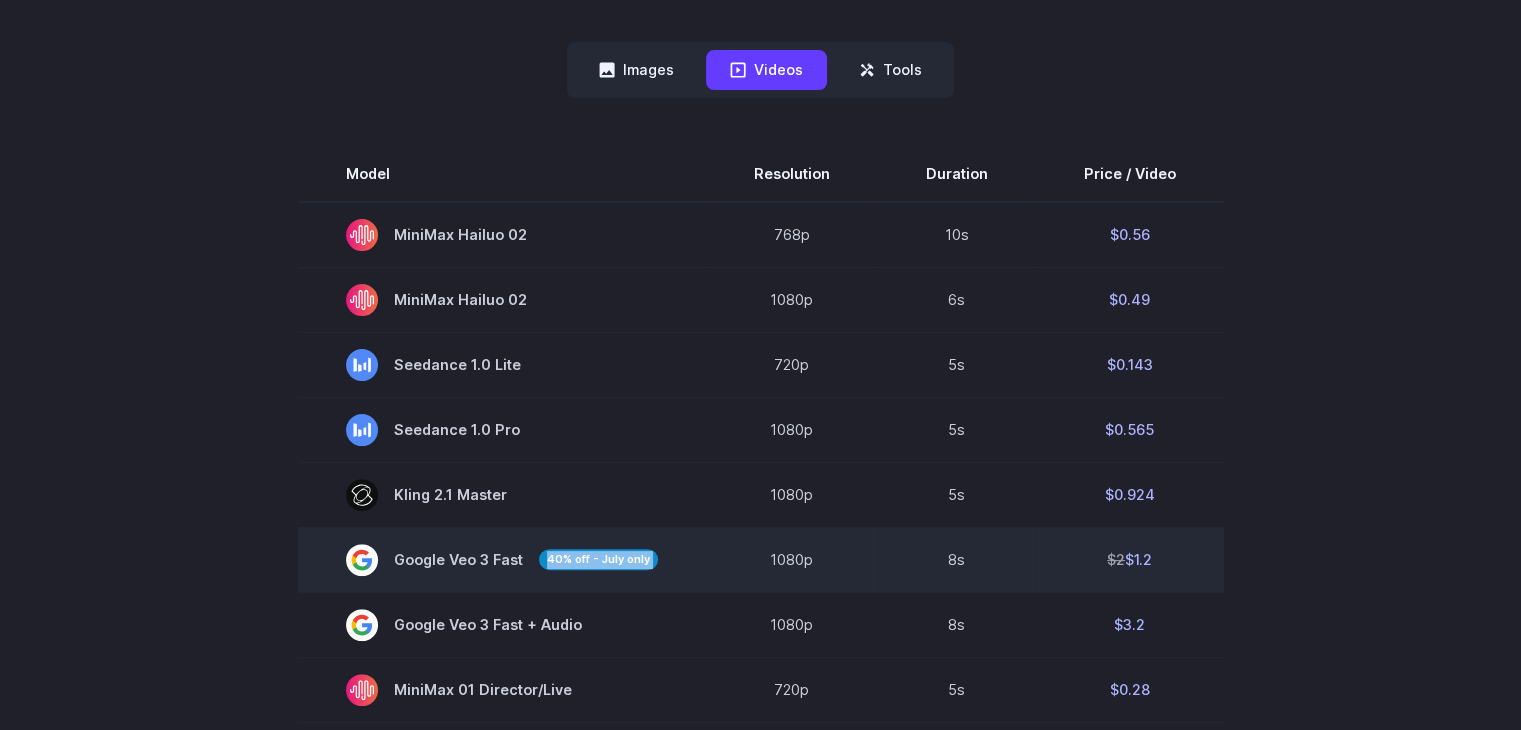 scroll, scrollTop: 472, scrollLeft: 0, axis: vertical 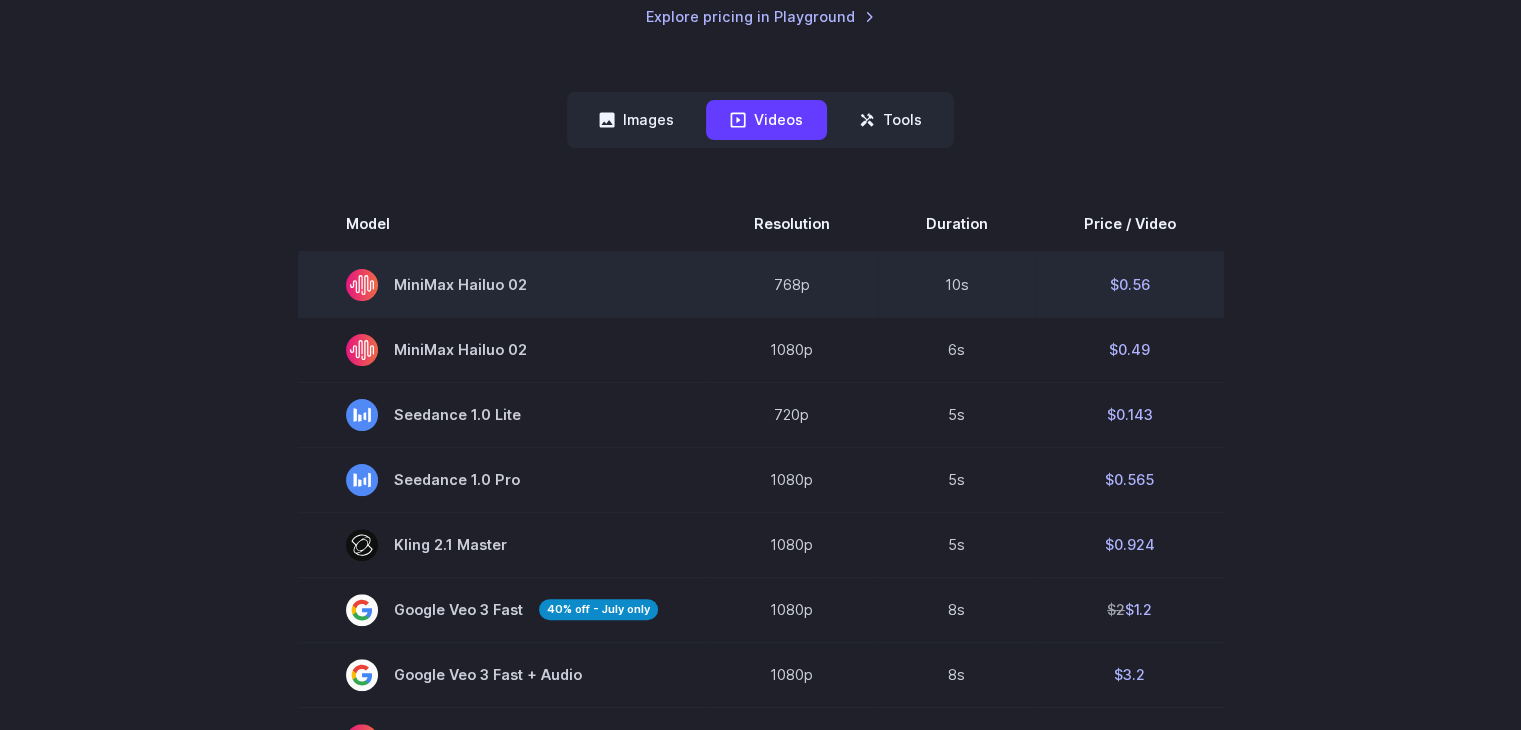 click on "768p" at bounding box center [792, 285] 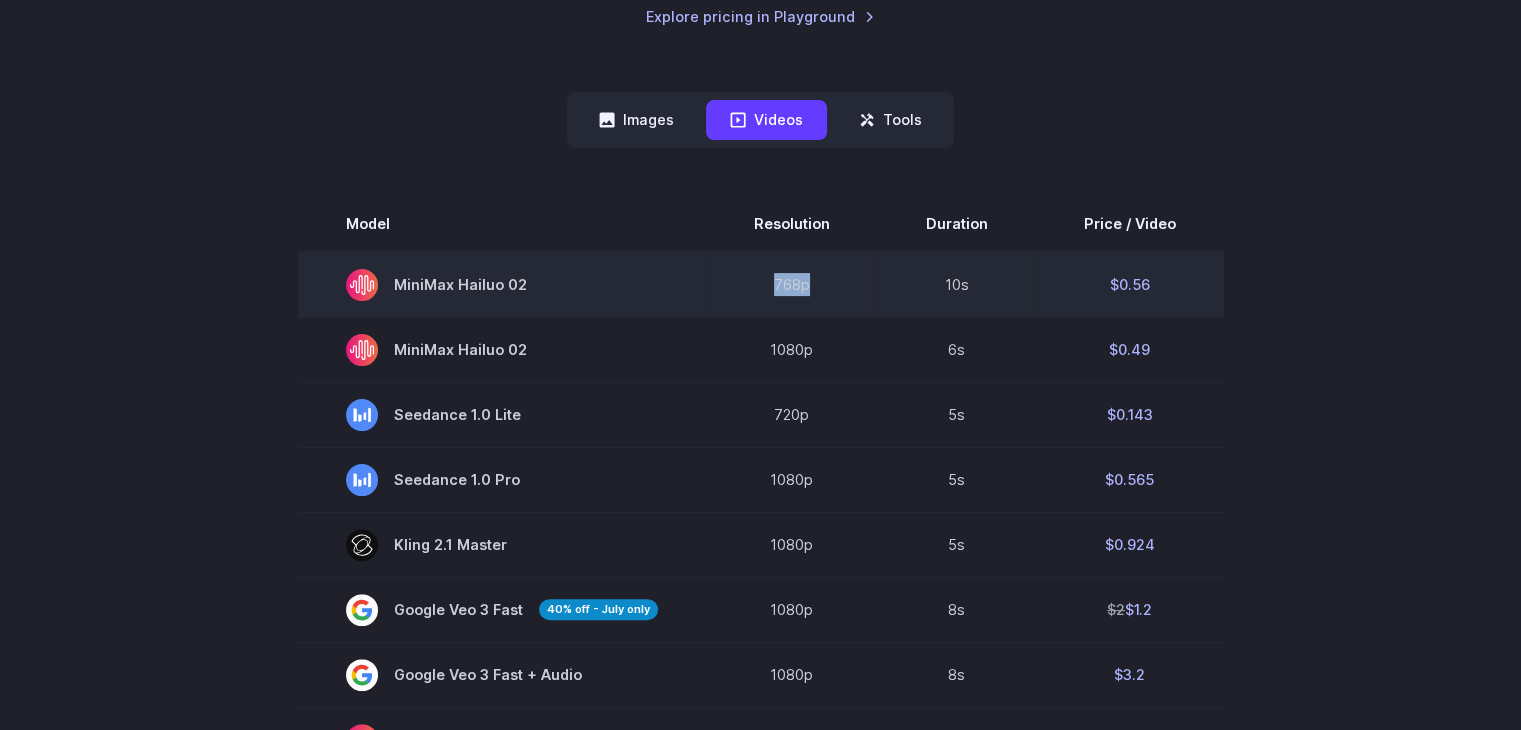 click on "768p" at bounding box center [792, 285] 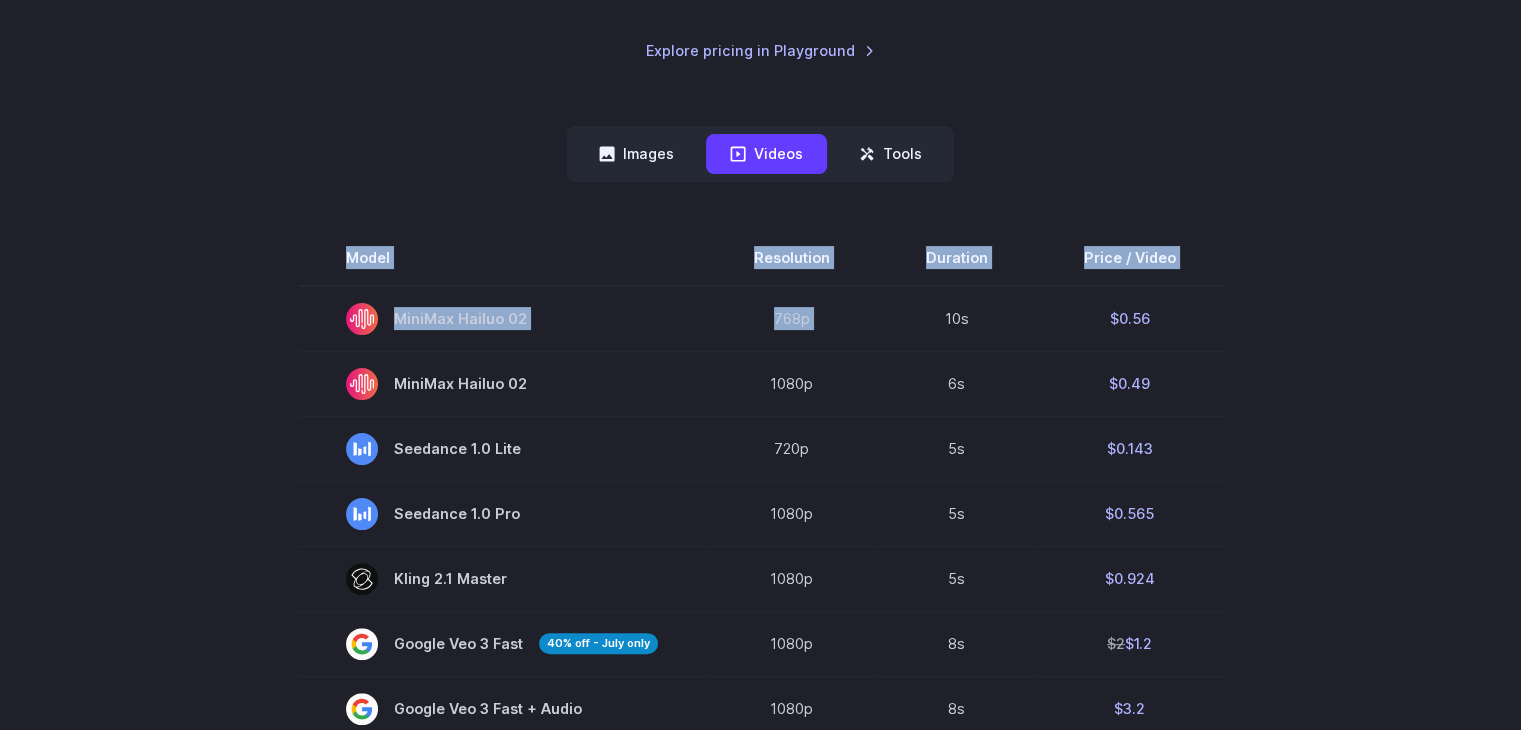 scroll, scrollTop: 374, scrollLeft: 0, axis: vertical 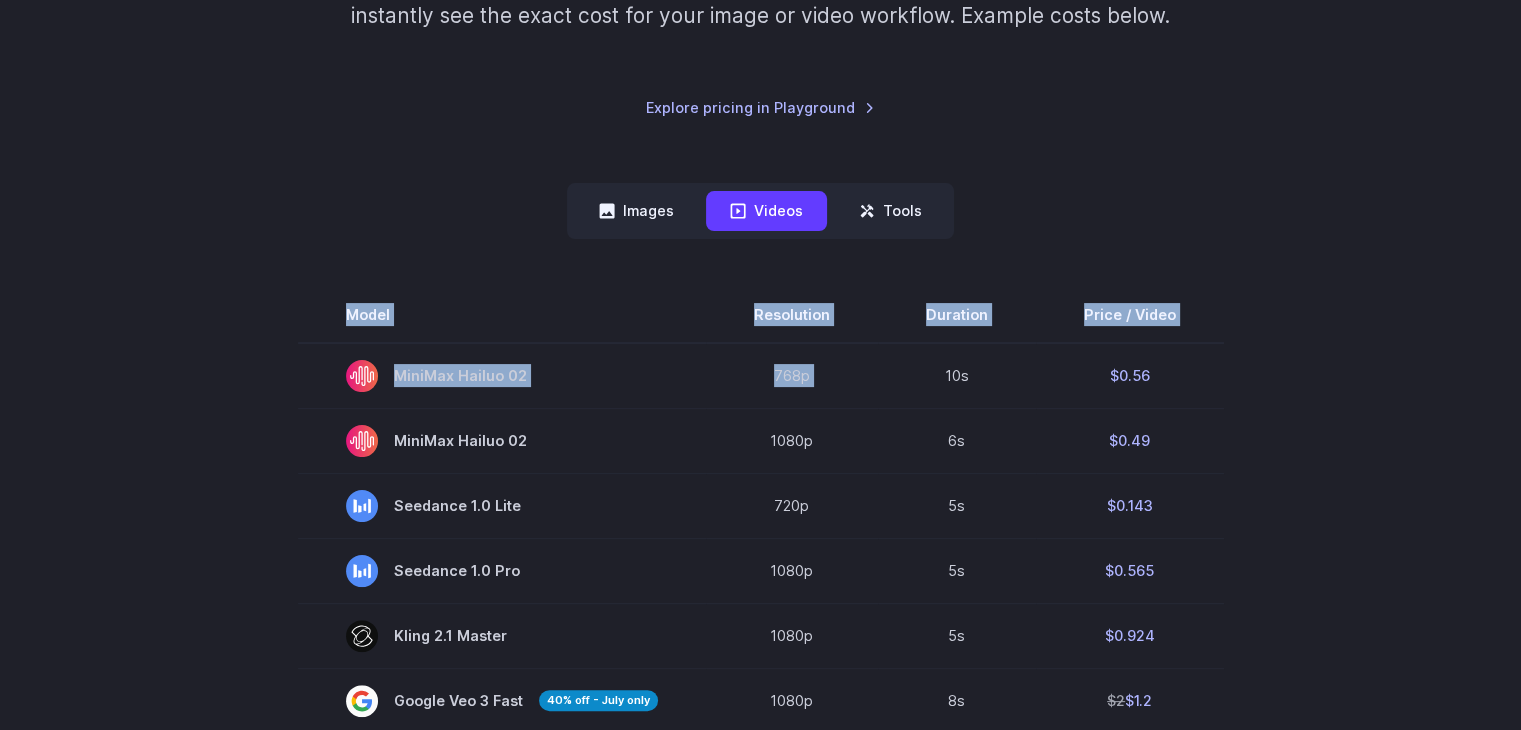 drag, startPoint x: 776, startPoint y: 297, endPoint x: 620, endPoint y: 125, distance: 232.2068 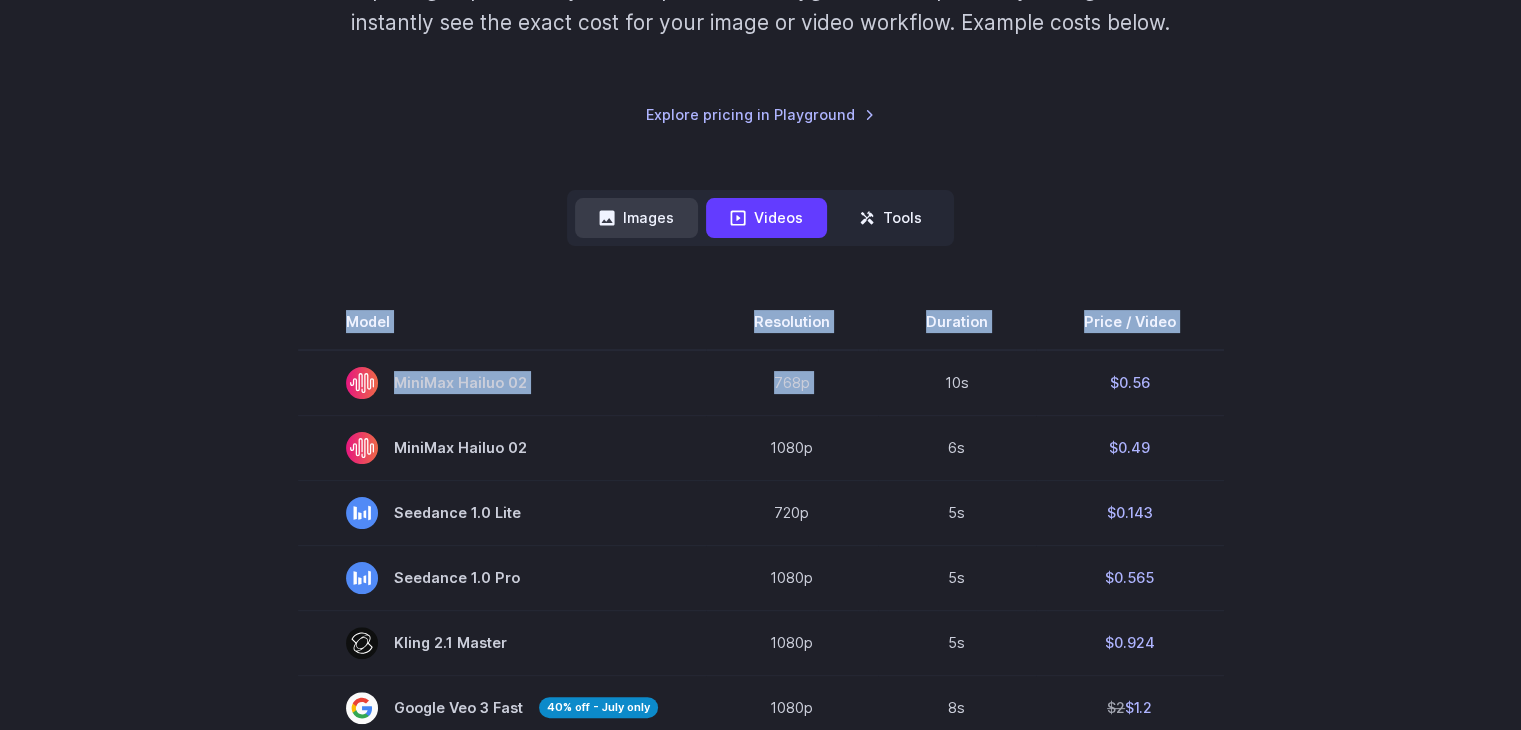 click on "Images" at bounding box center [636, 217] 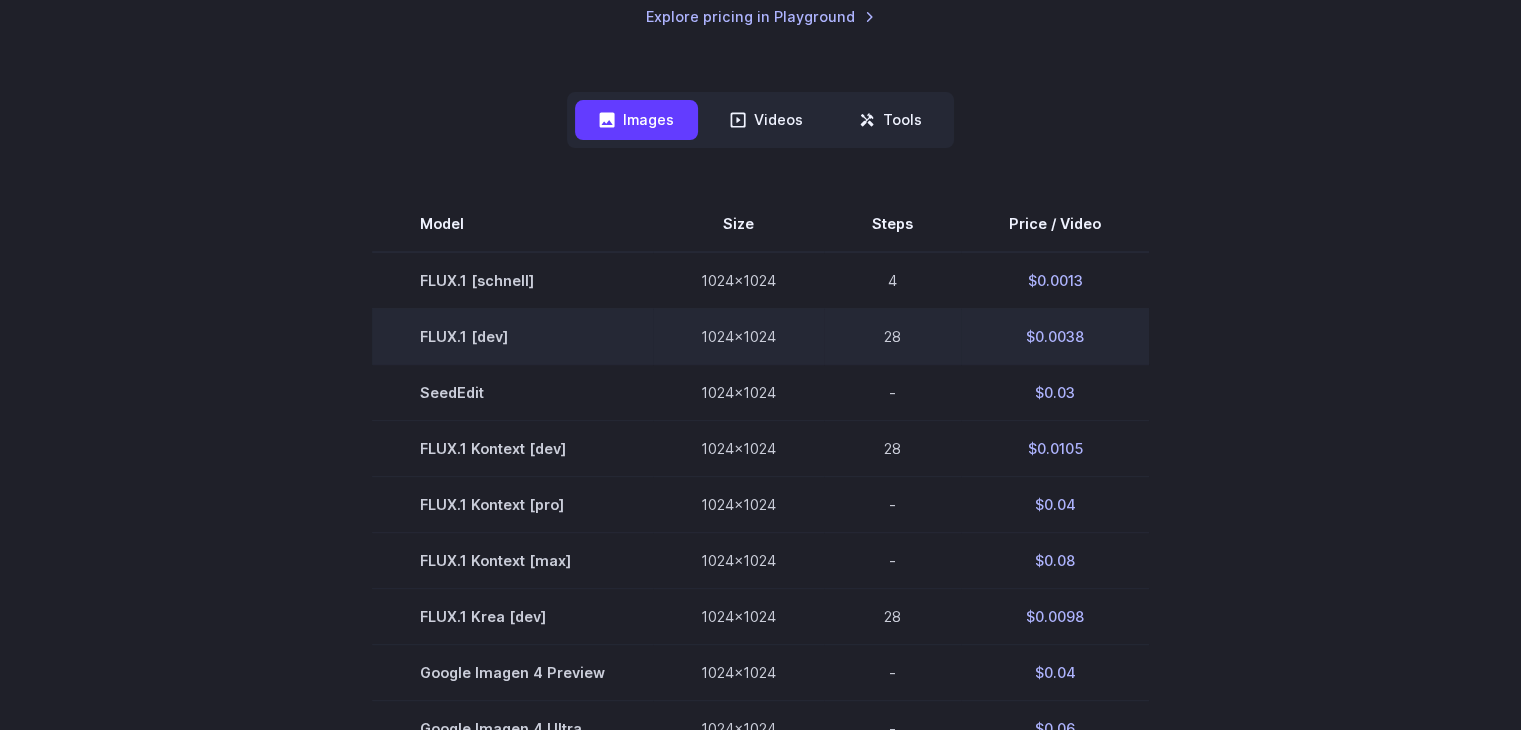 scroll, scrollTop: 473, scrollLeft: 0, axis: vertical 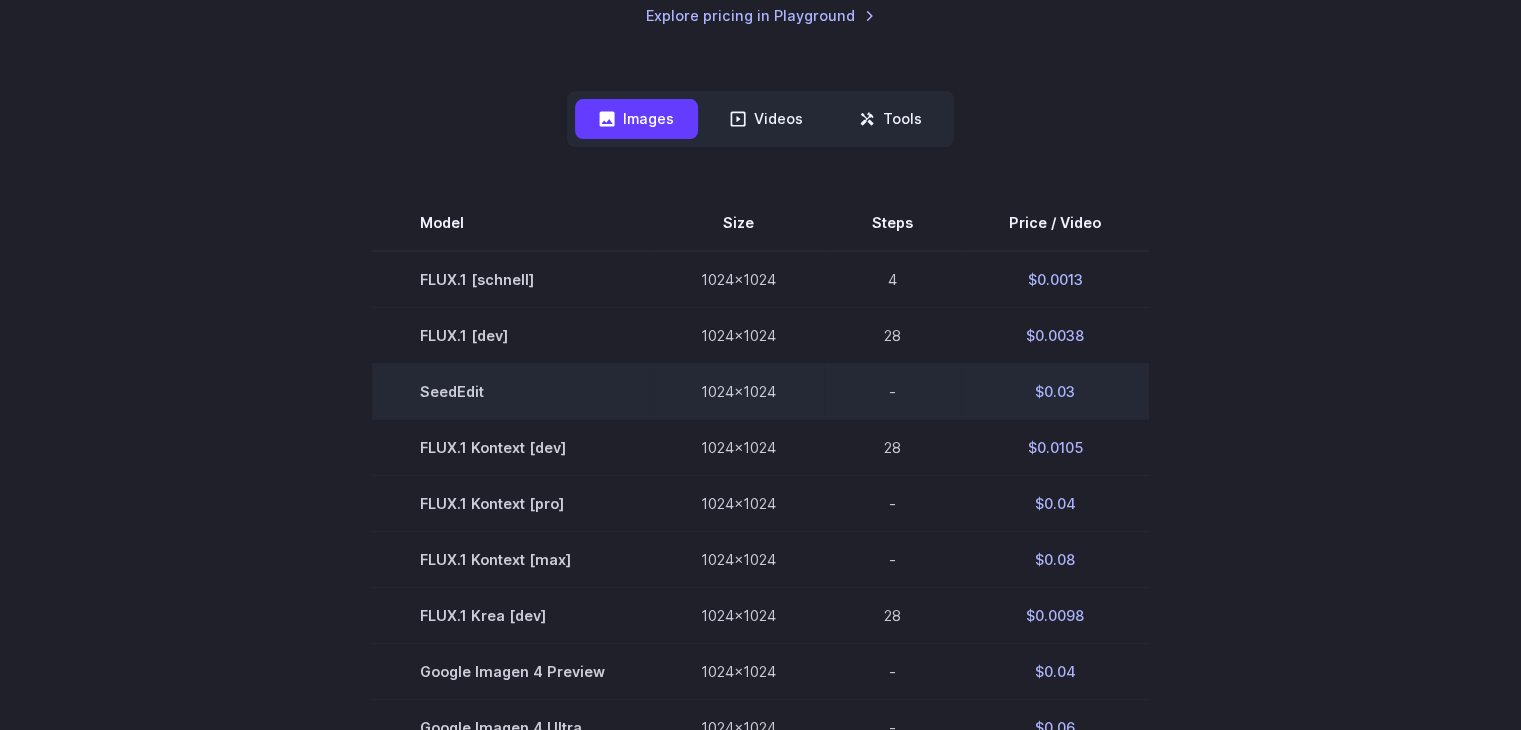 click on "SeedEdit" at bounding box center (512, 391) 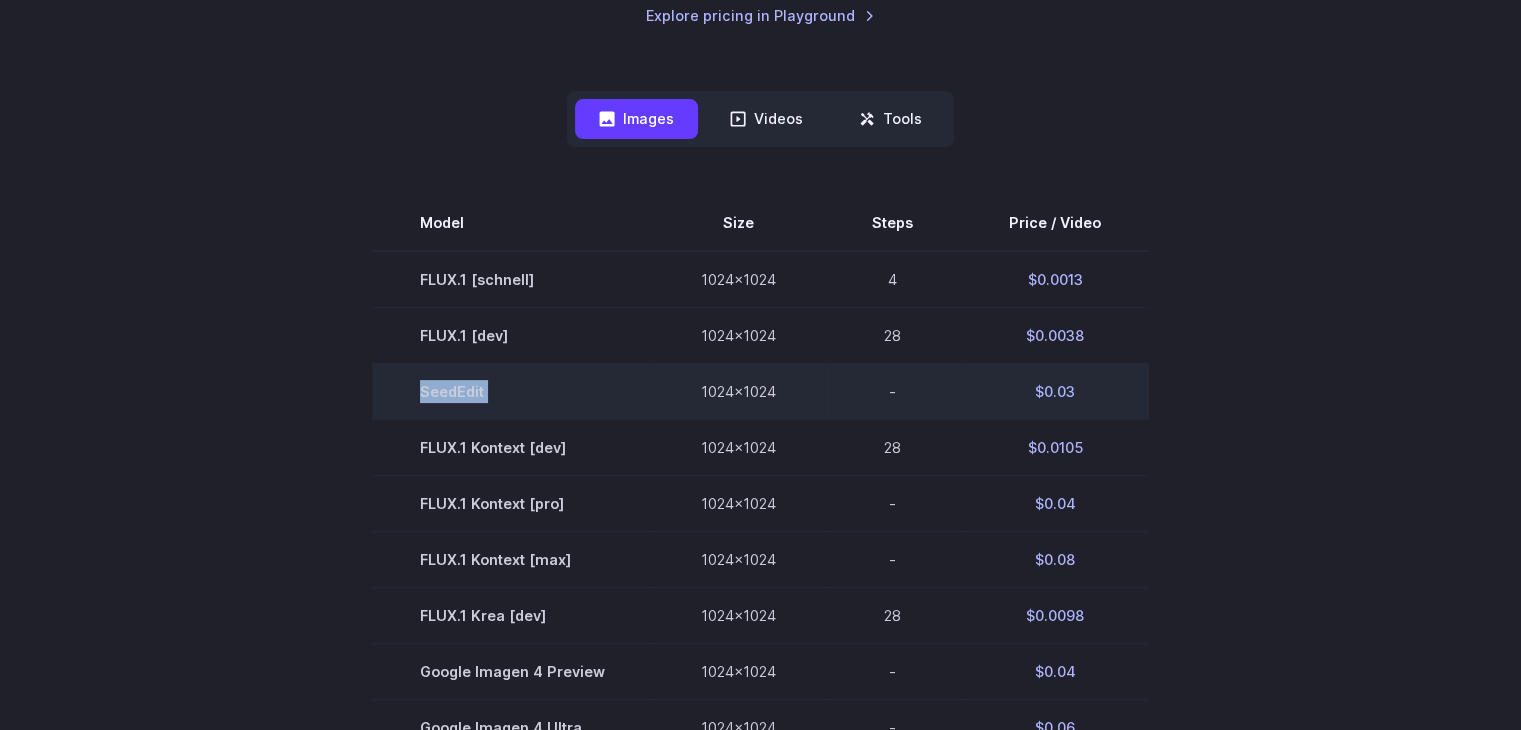 click on "SeedEdit" at bounding box center [512, 391] 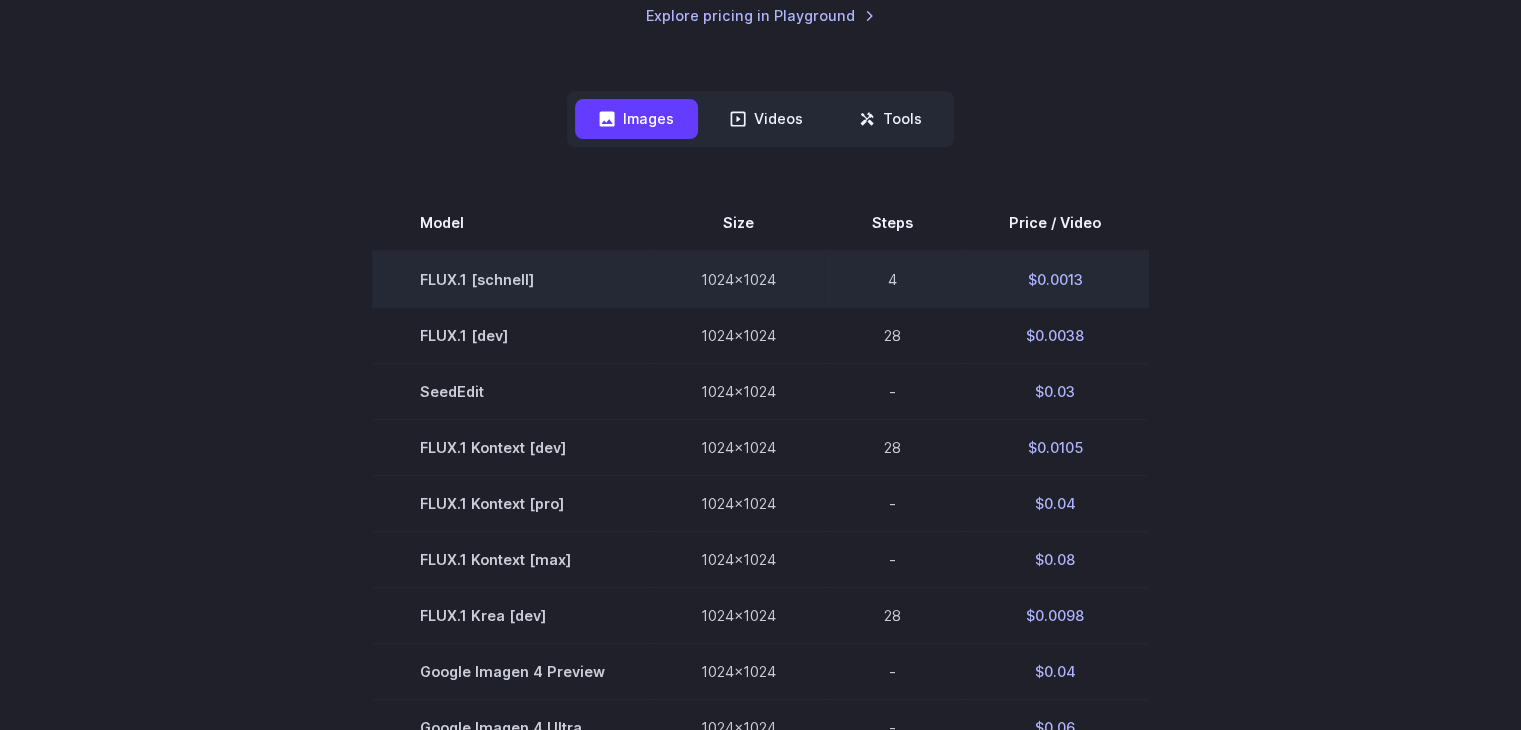 click on "FLUX.1 [schnell]" at bounding box center (512, 279) 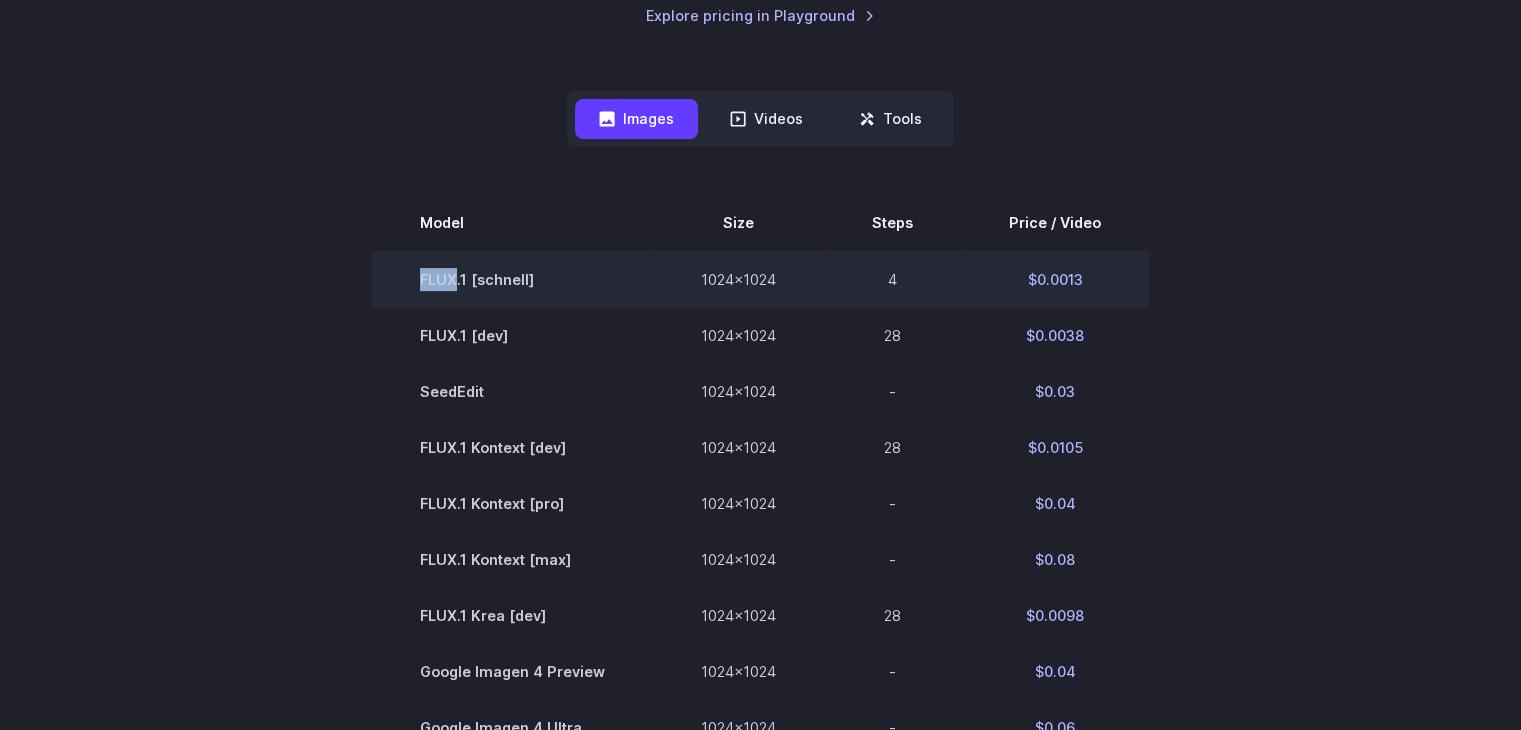 click on "FLUX.1 [schnell]" at bounding box center (512, 279) 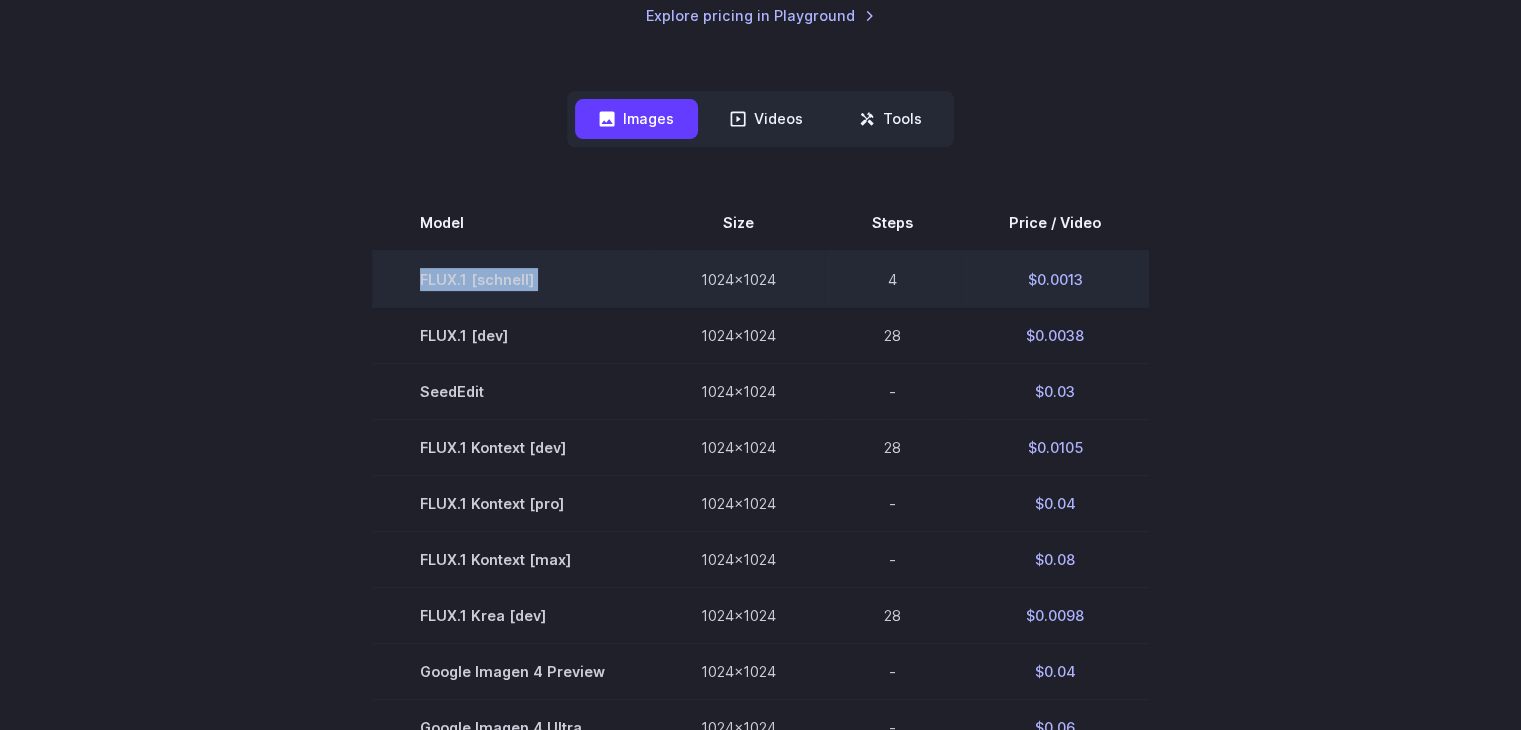 click on "FLUX.1 [schnell]" at bounding box center [512, 279] 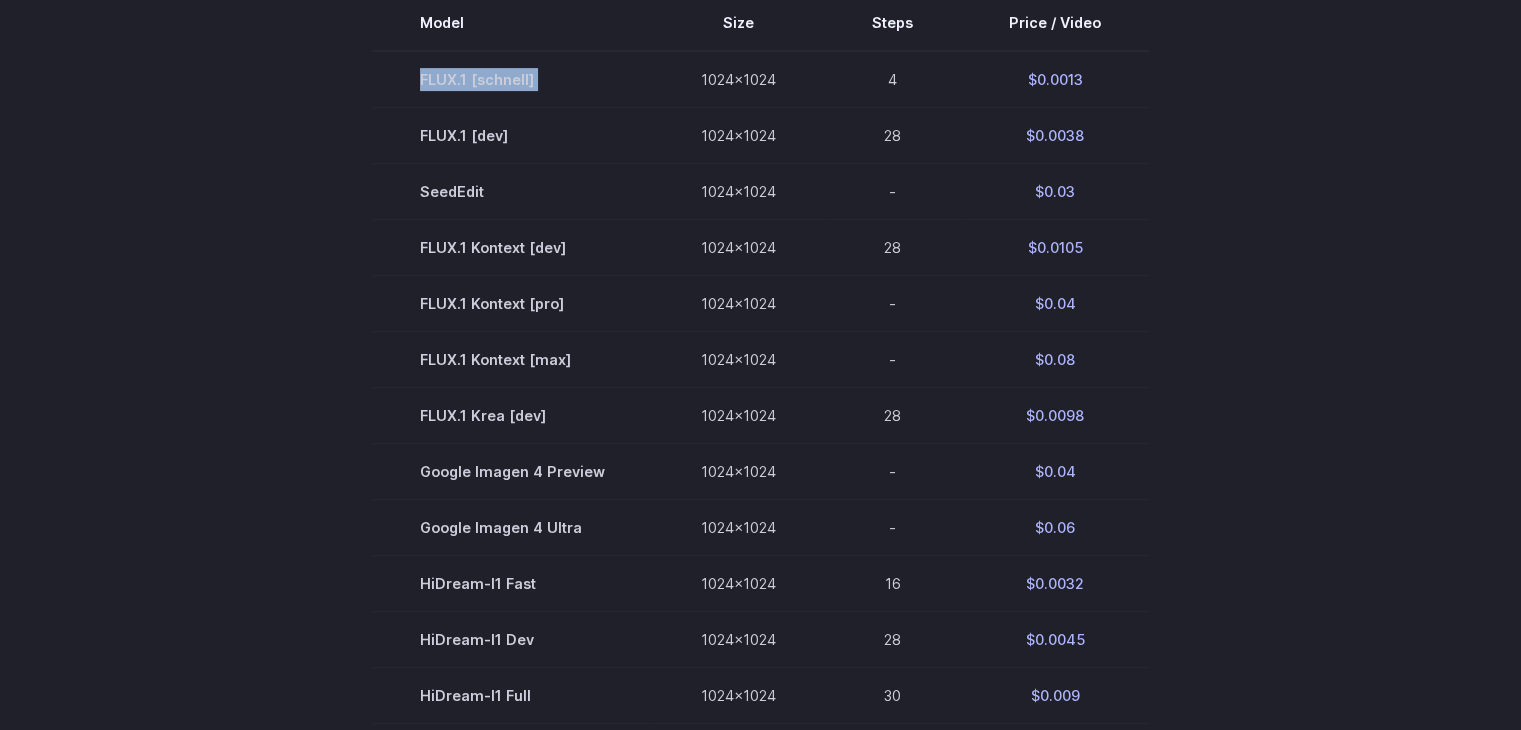 scroll, scrollTop: 540, scrollLeft: 0, axis: vertical 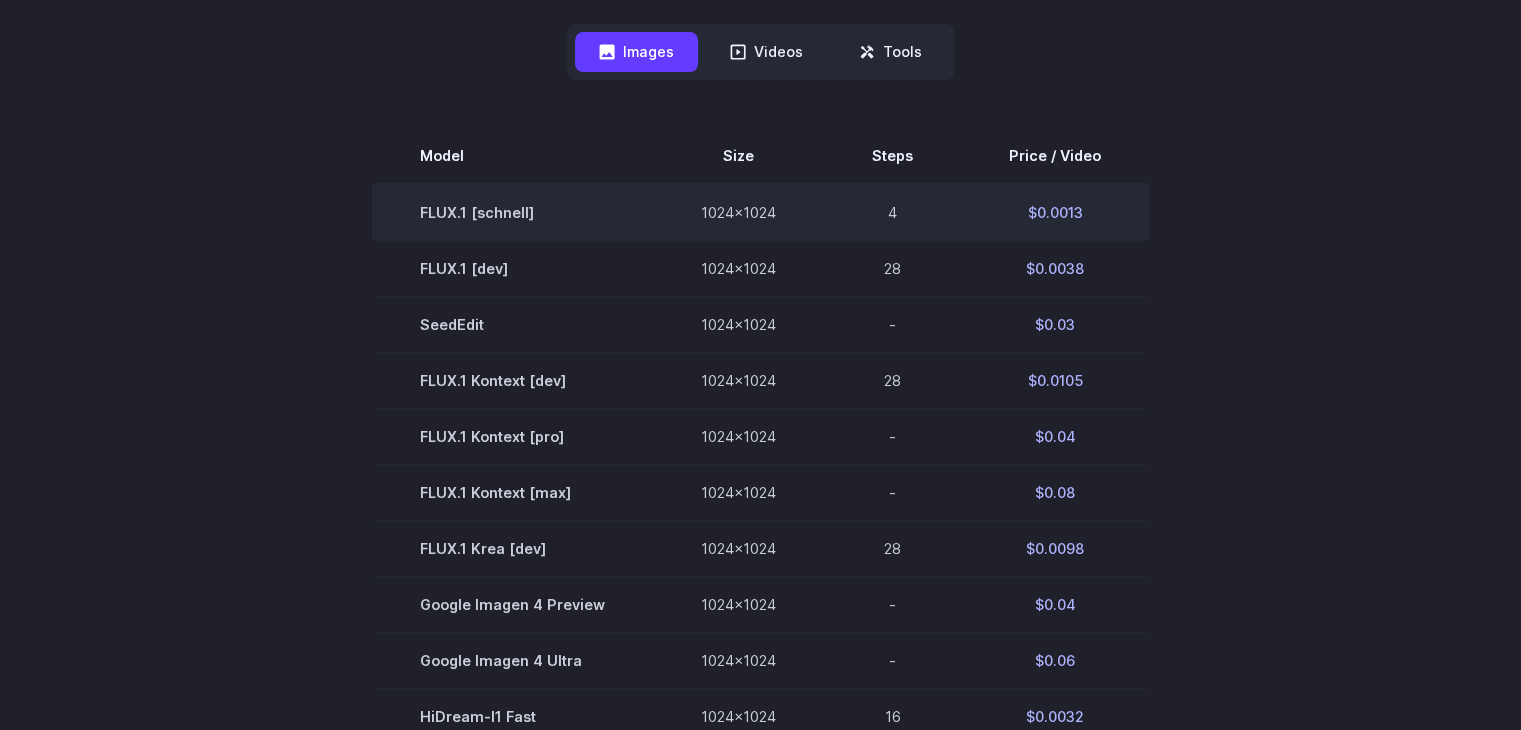 click on "$0.0013" at bounding box center [1055, 212] 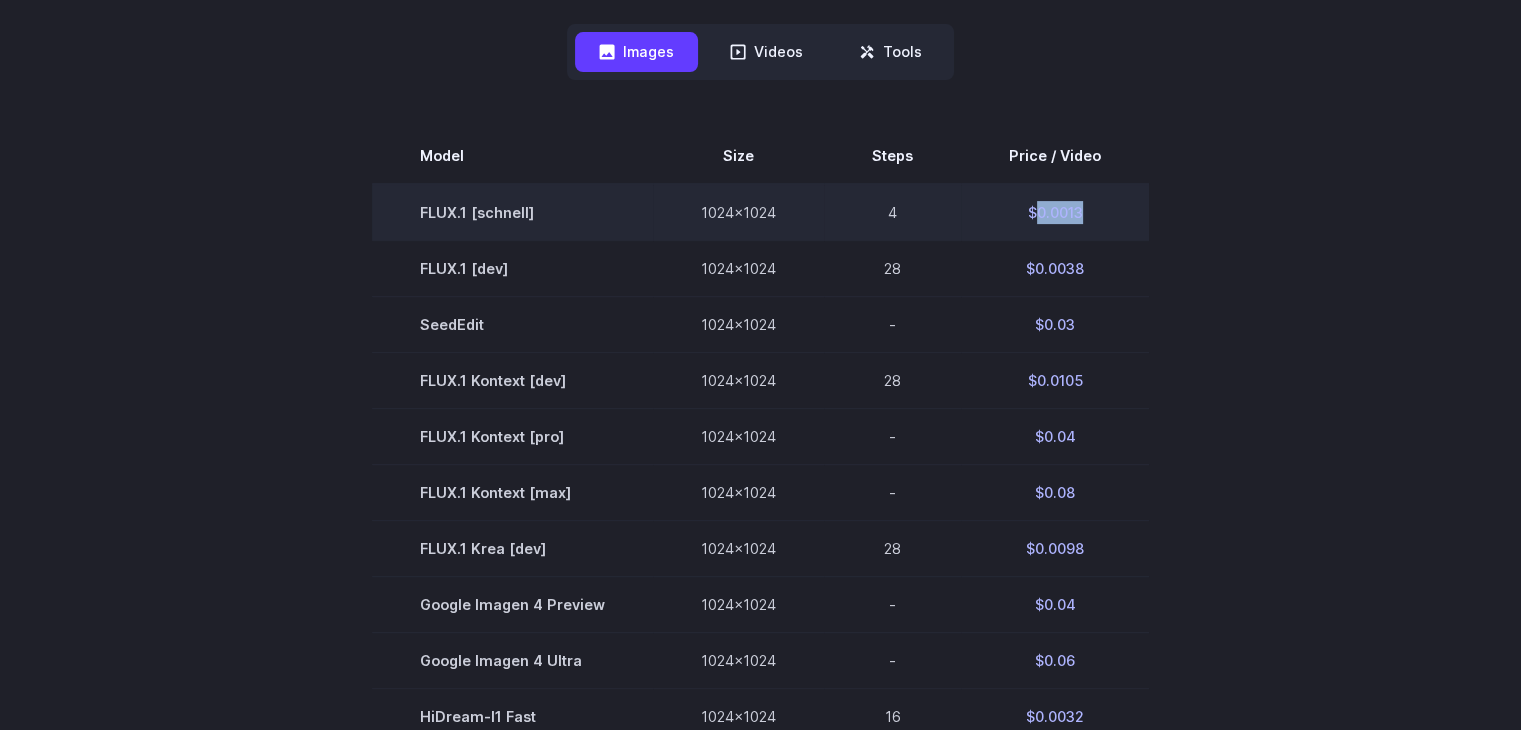 click on "$0.0013" at bounding box center (1055, 212) 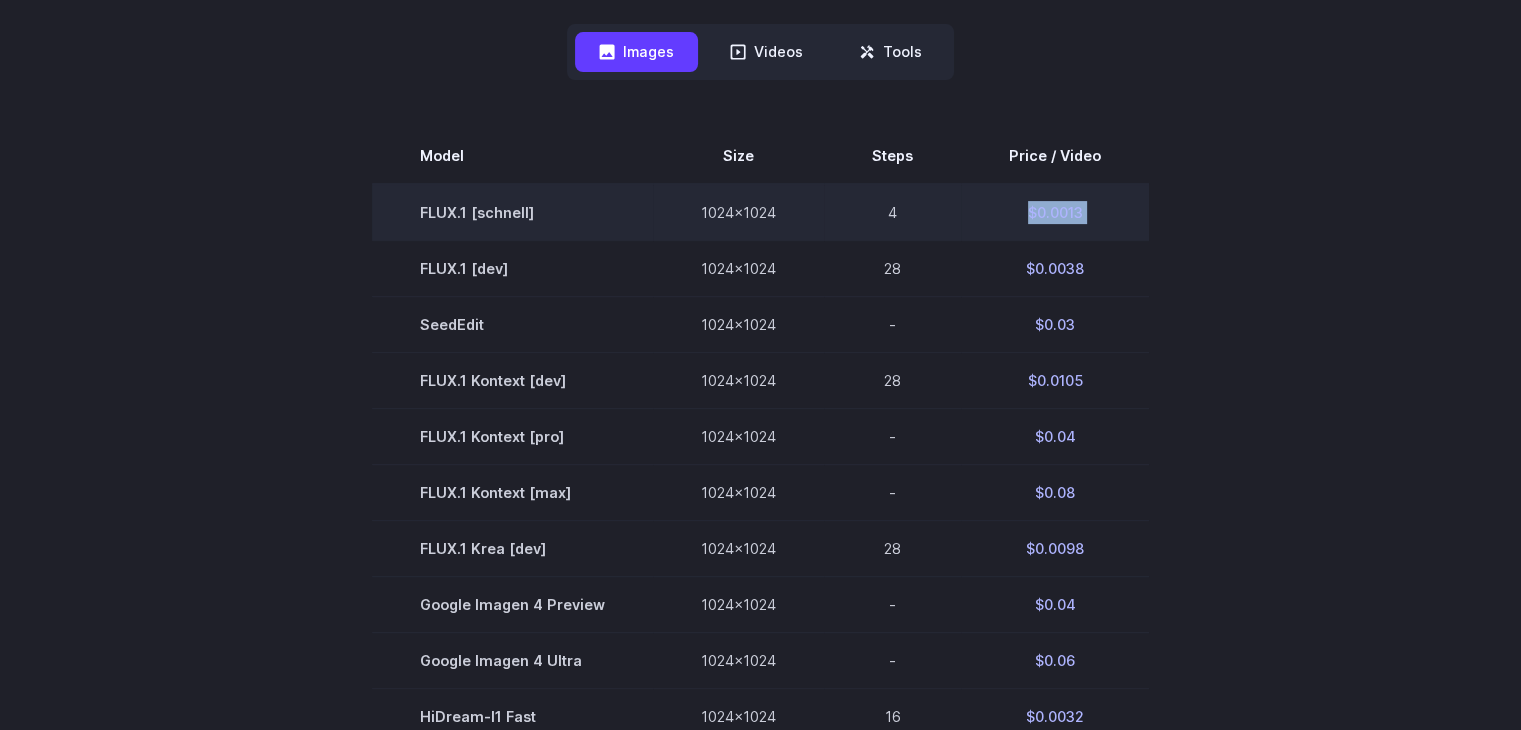 click on "$0.0013" at bounding box center (1055, 212) 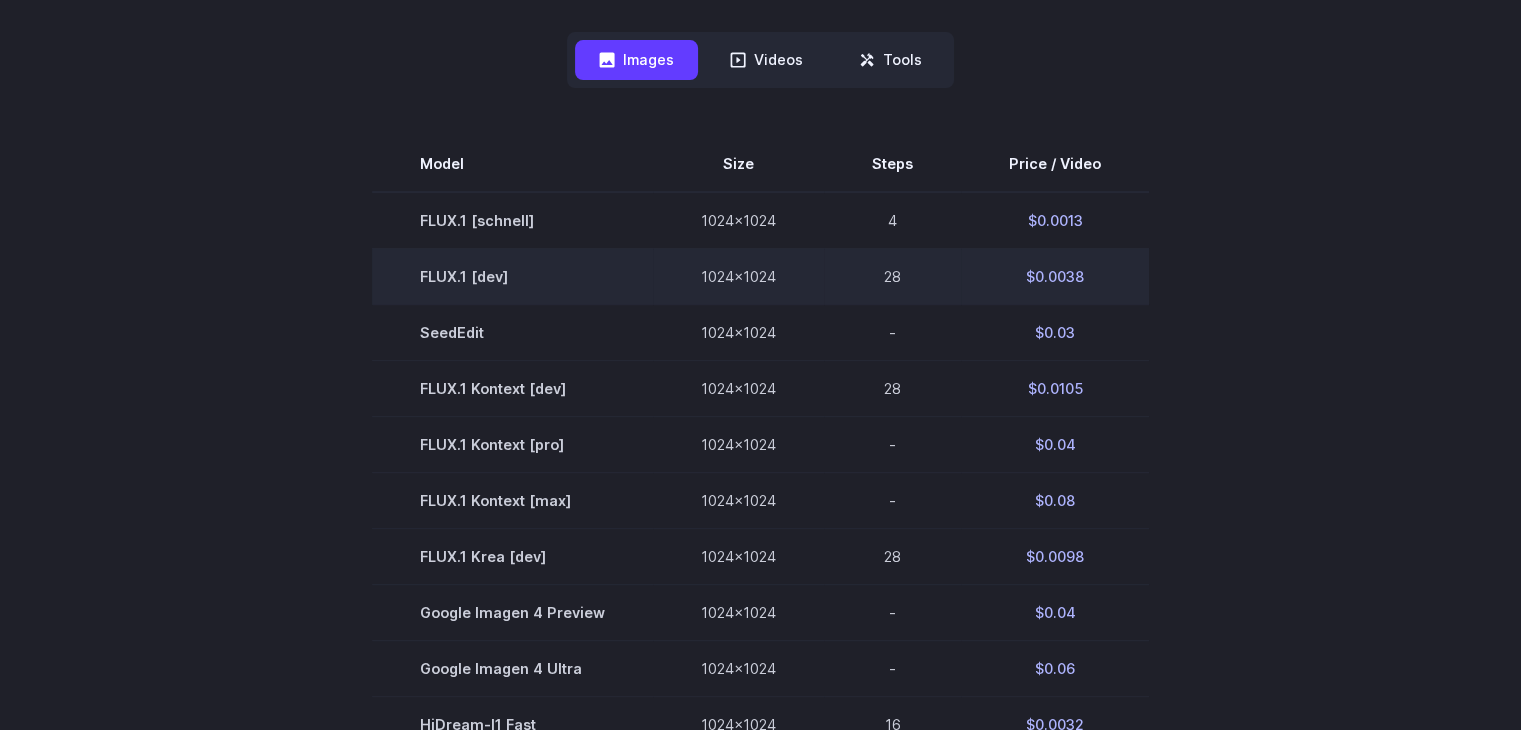 click on "$0.0038" at bounding box center (1055, 276) 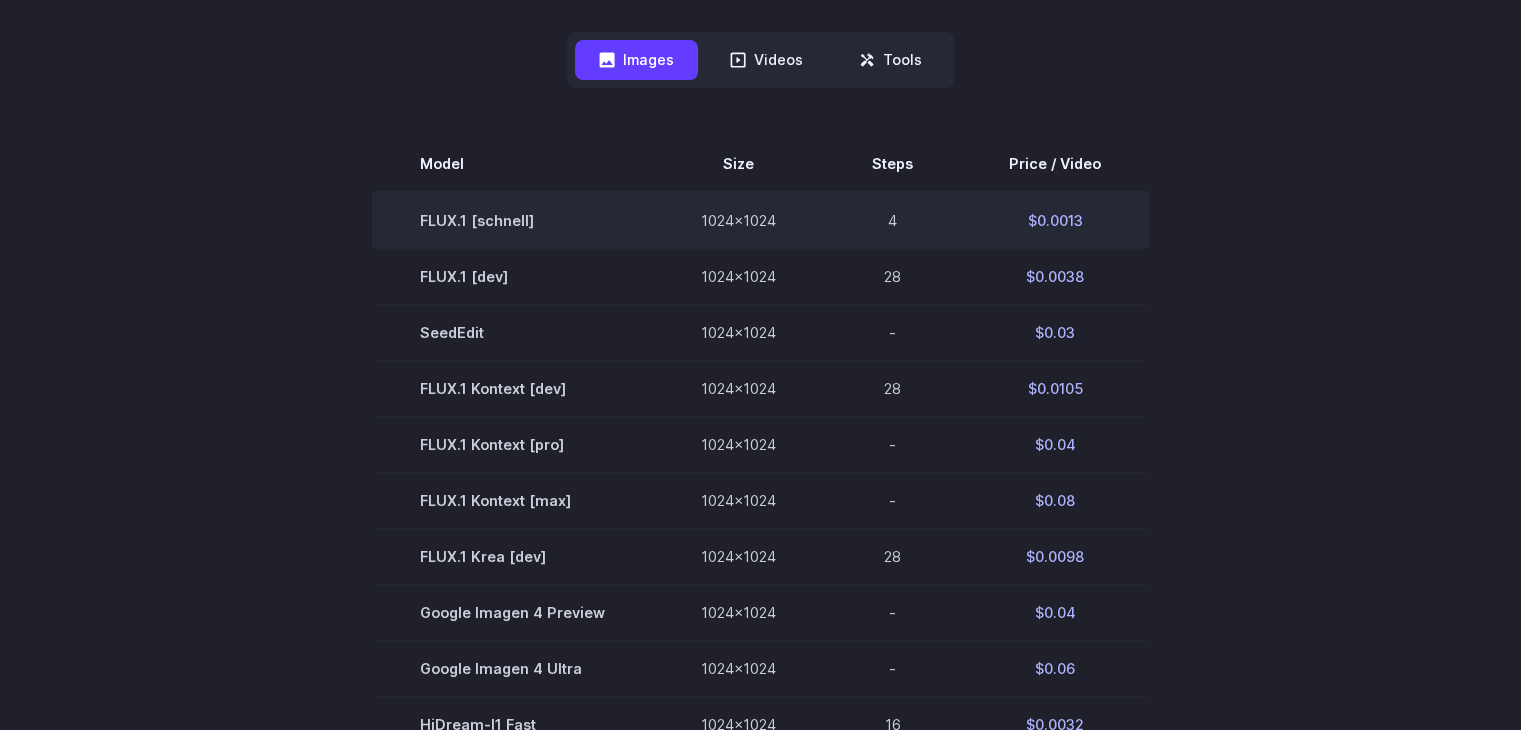 click on "$0.0013" at bounding box center (1055, 220) 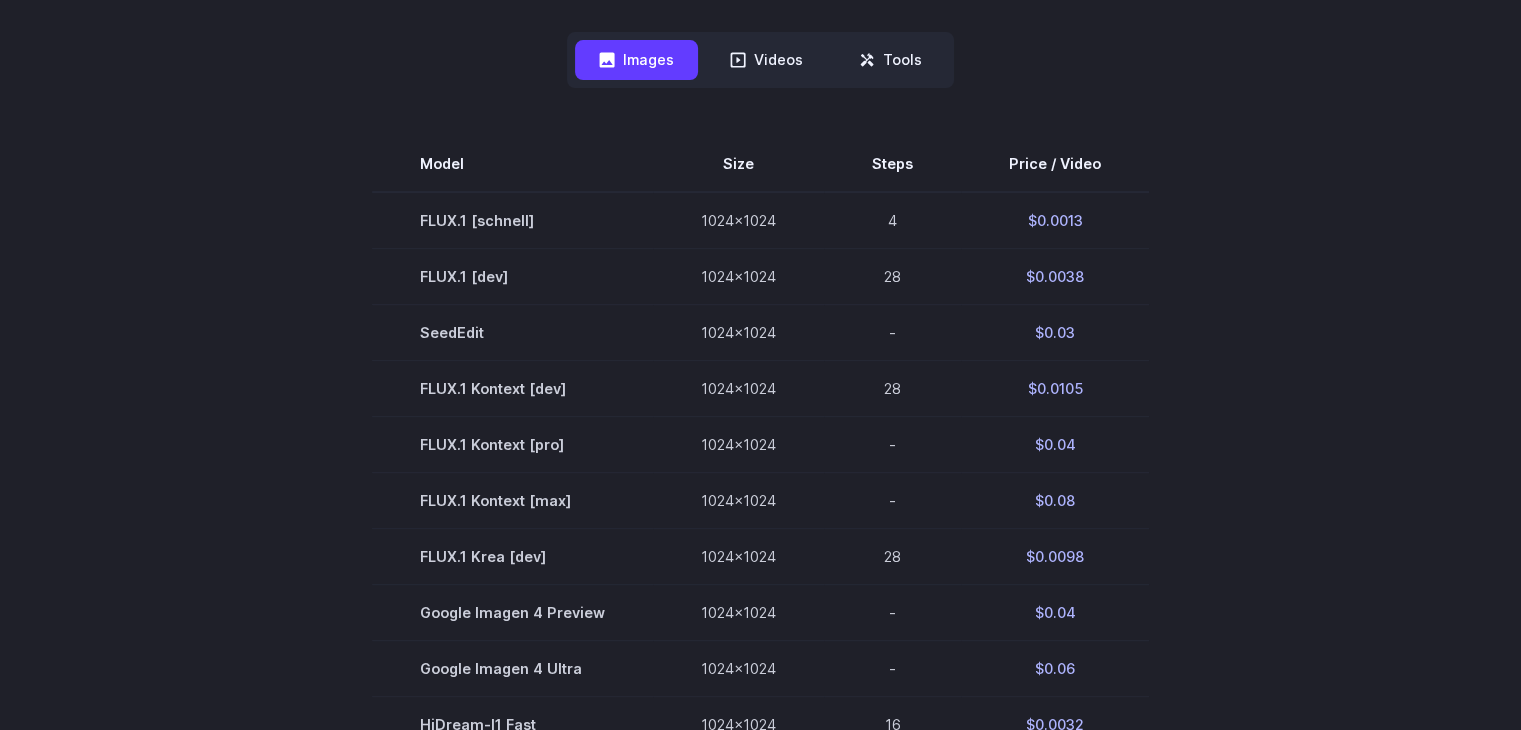 drag, startPoint x: 759, startPoint y: 74, endPoint x: 866, endPoint y: 93, distance: 108.67382 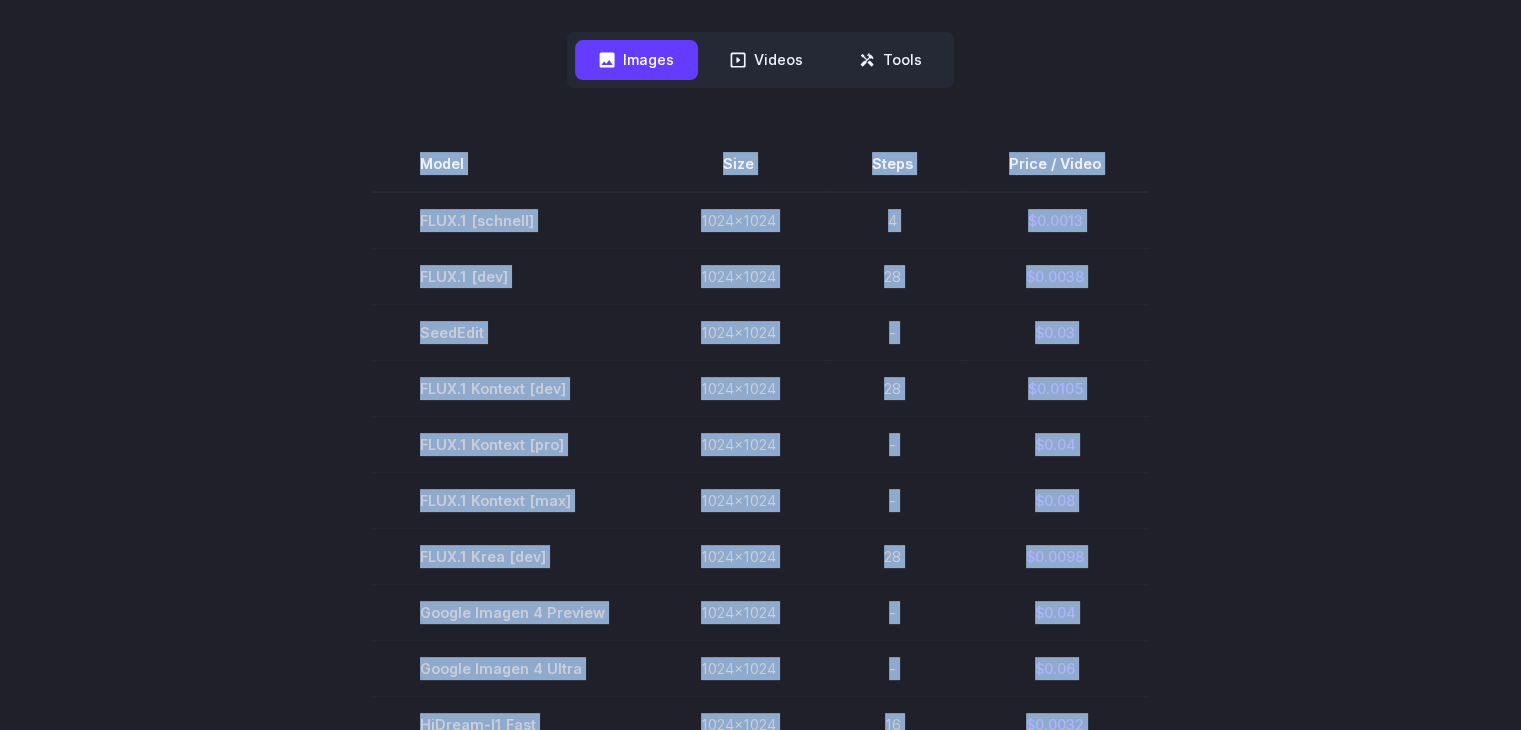 scroll, scrollTop: 0, scrollLeft: 0, axis: both 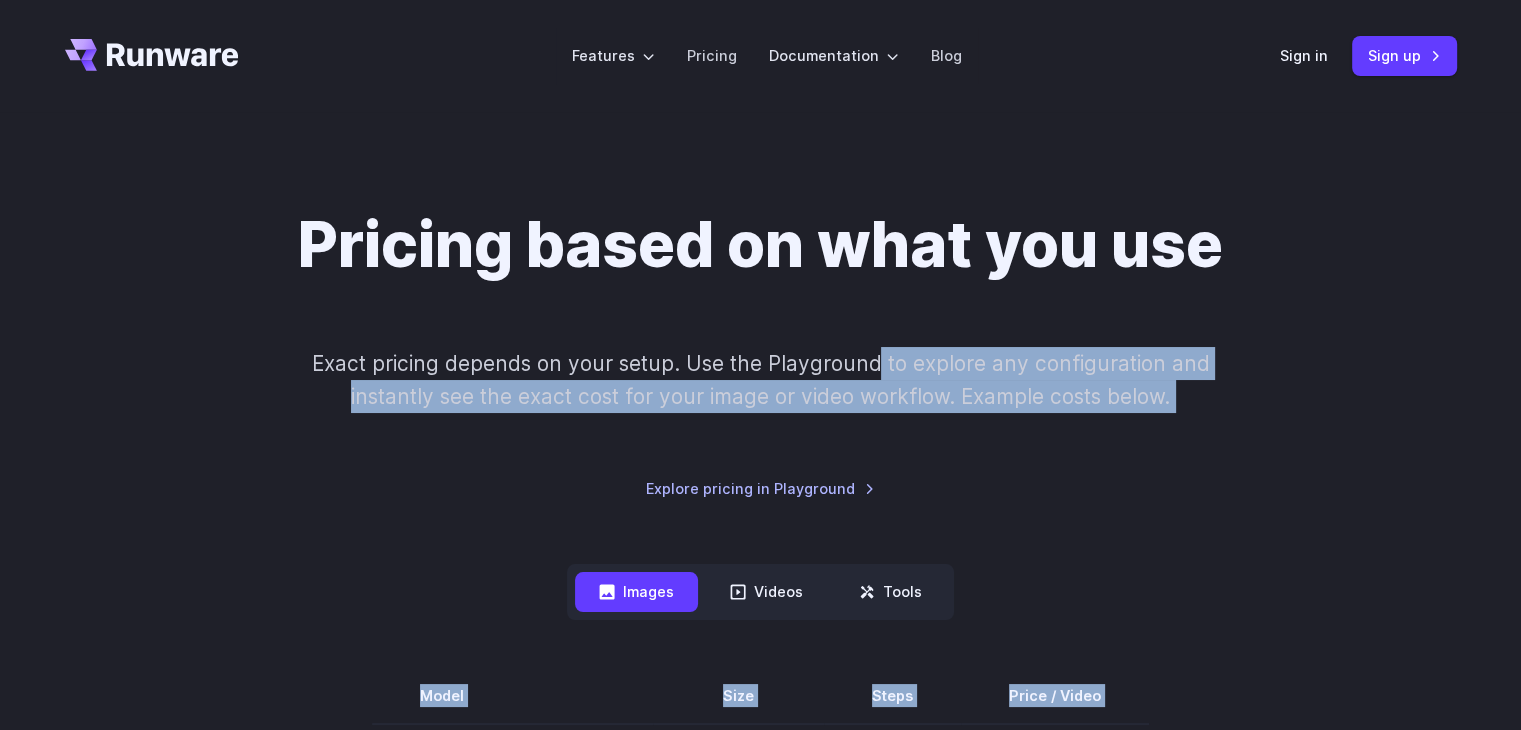 drag, startPoint x: 994, startPoint y: 57, endPoint x: 881, endPoint y: 373, distance: 335.5965 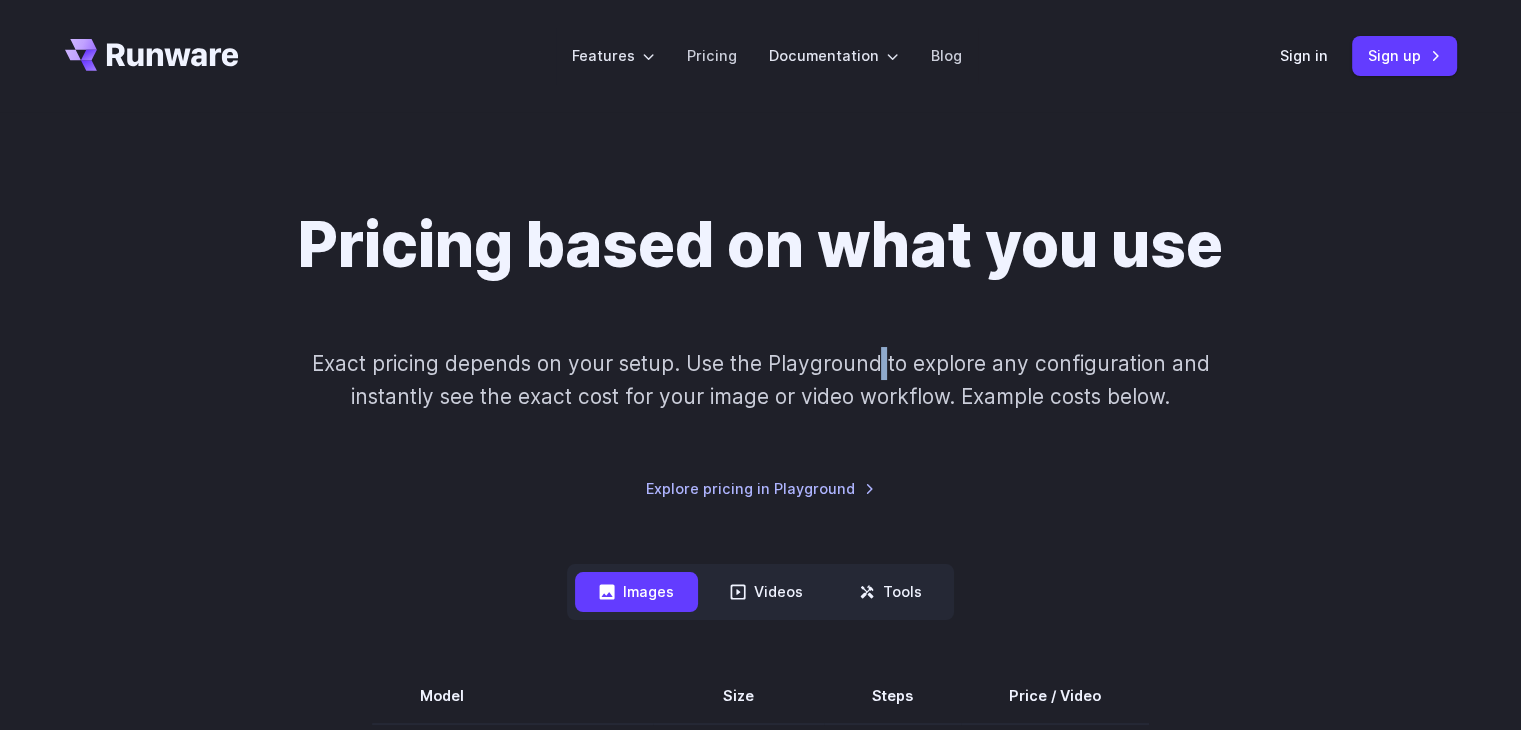 click on "Exact pricing depends on your setup. Use the Playground to explore any configuration and instantly see the exact cost for your image or video workflow. Example costs below." at bounding box center (760, 380) 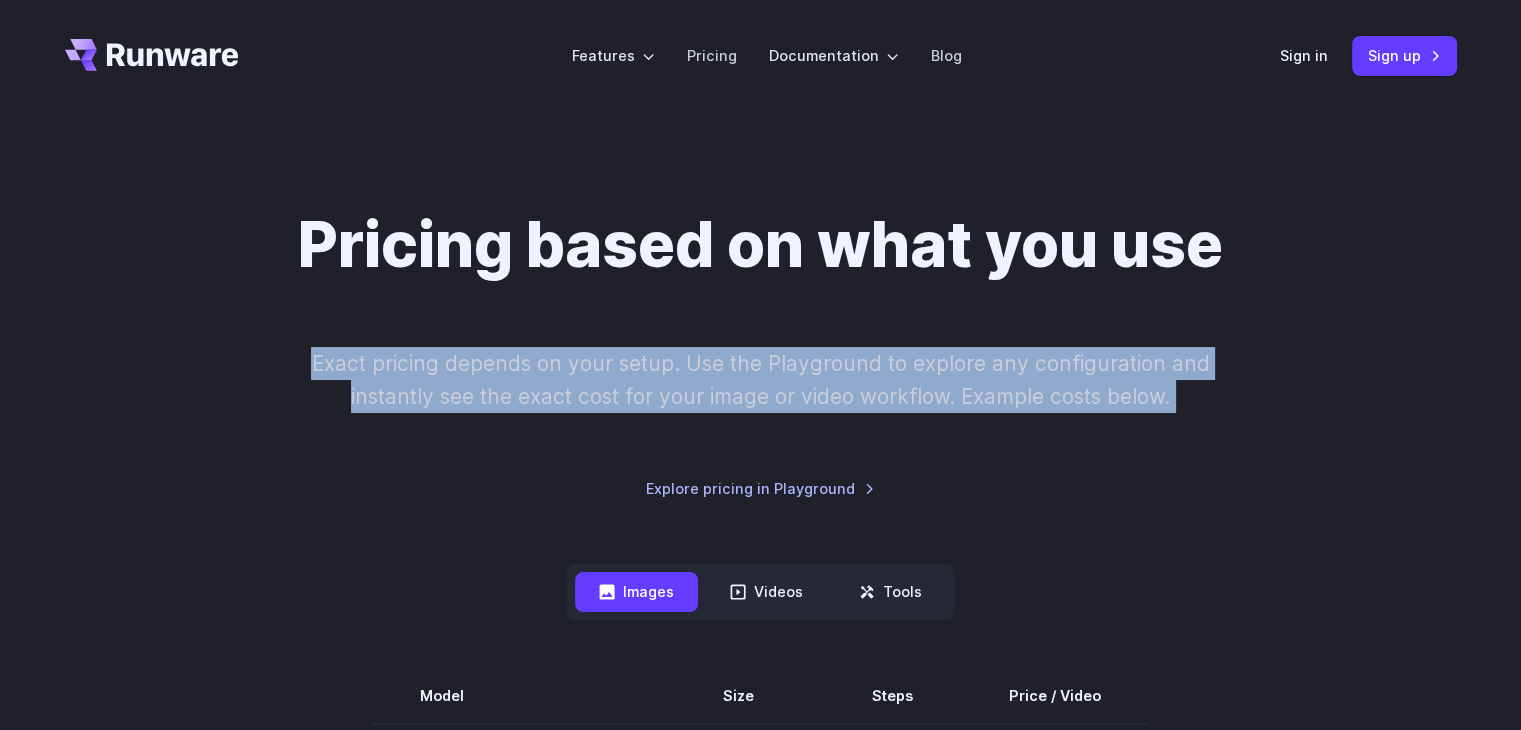 click on "Exact pricing depends on your setup. Use the Playground to explore any configuration and instantly see the exact cost for your image or video workflow. Example costs below." at bounding box center [760, 380] 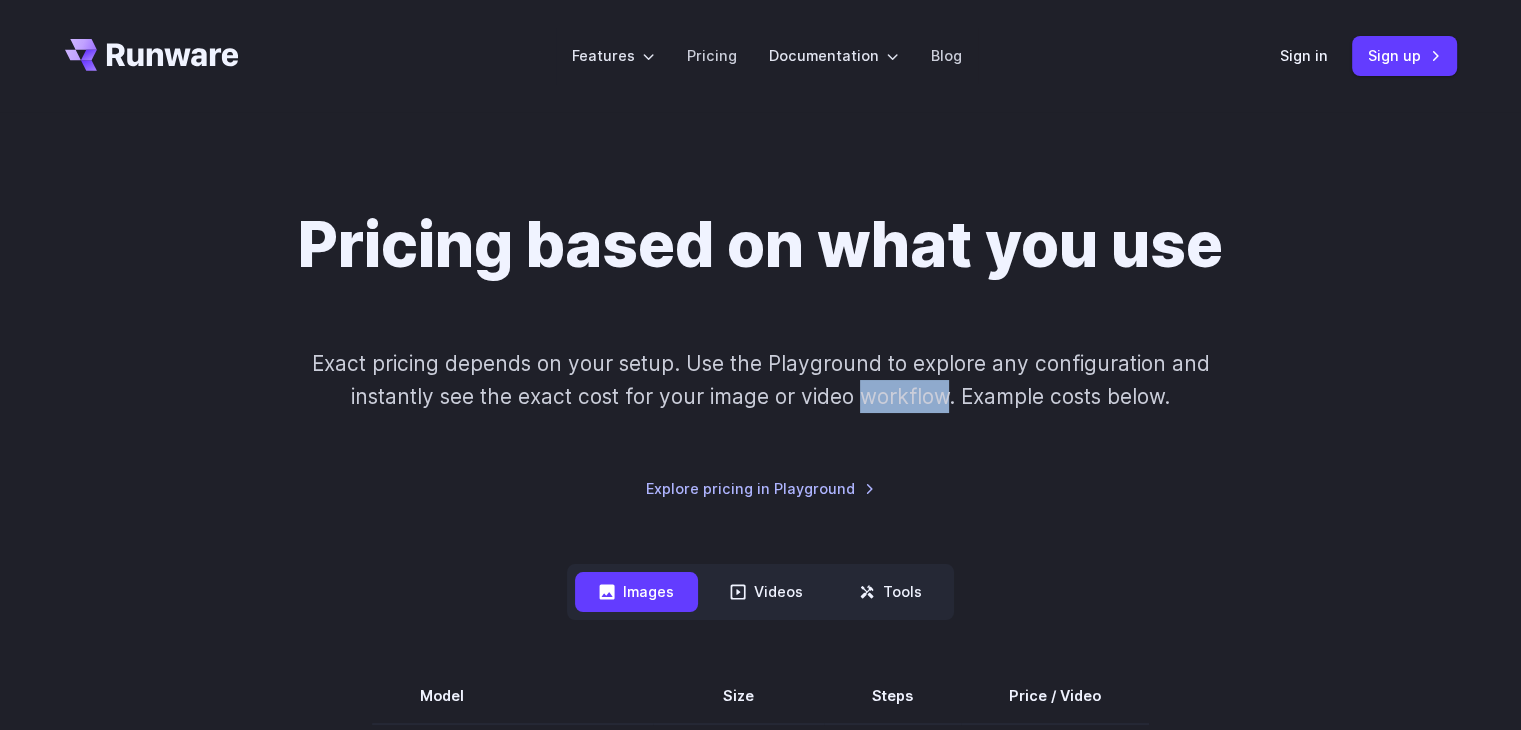 click on "Exact pricing depends on your setup. Use the Playground to explore any configuration and instantly see the exact cost for your image or video workflow. Example costs below." at bounding box center (760, 380) 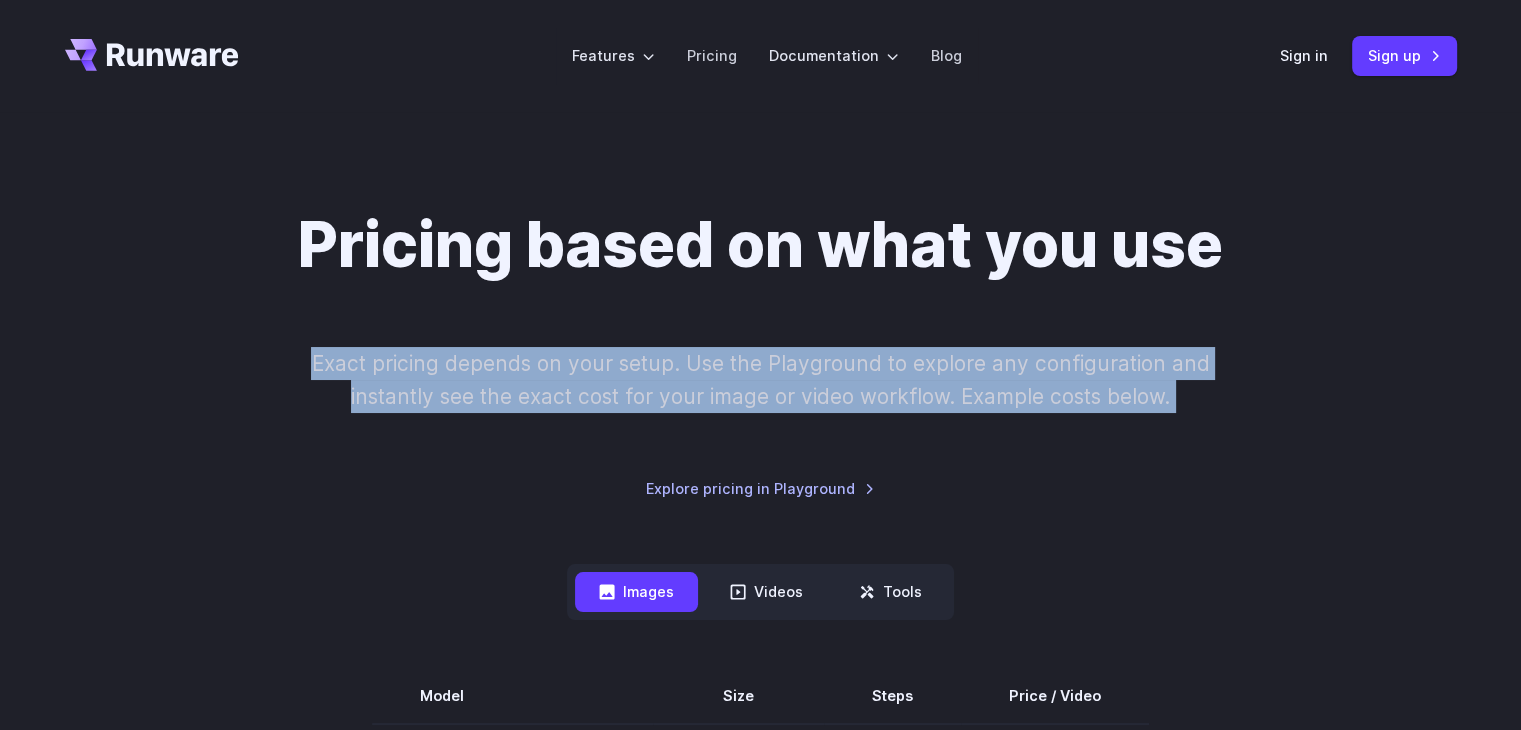 click on "Exact pricing depends on your setup. Use the Playground to explore any configuration and instantly see the exact cost for your image or video workflow. Example costs below." at bounding box center [760, 380] 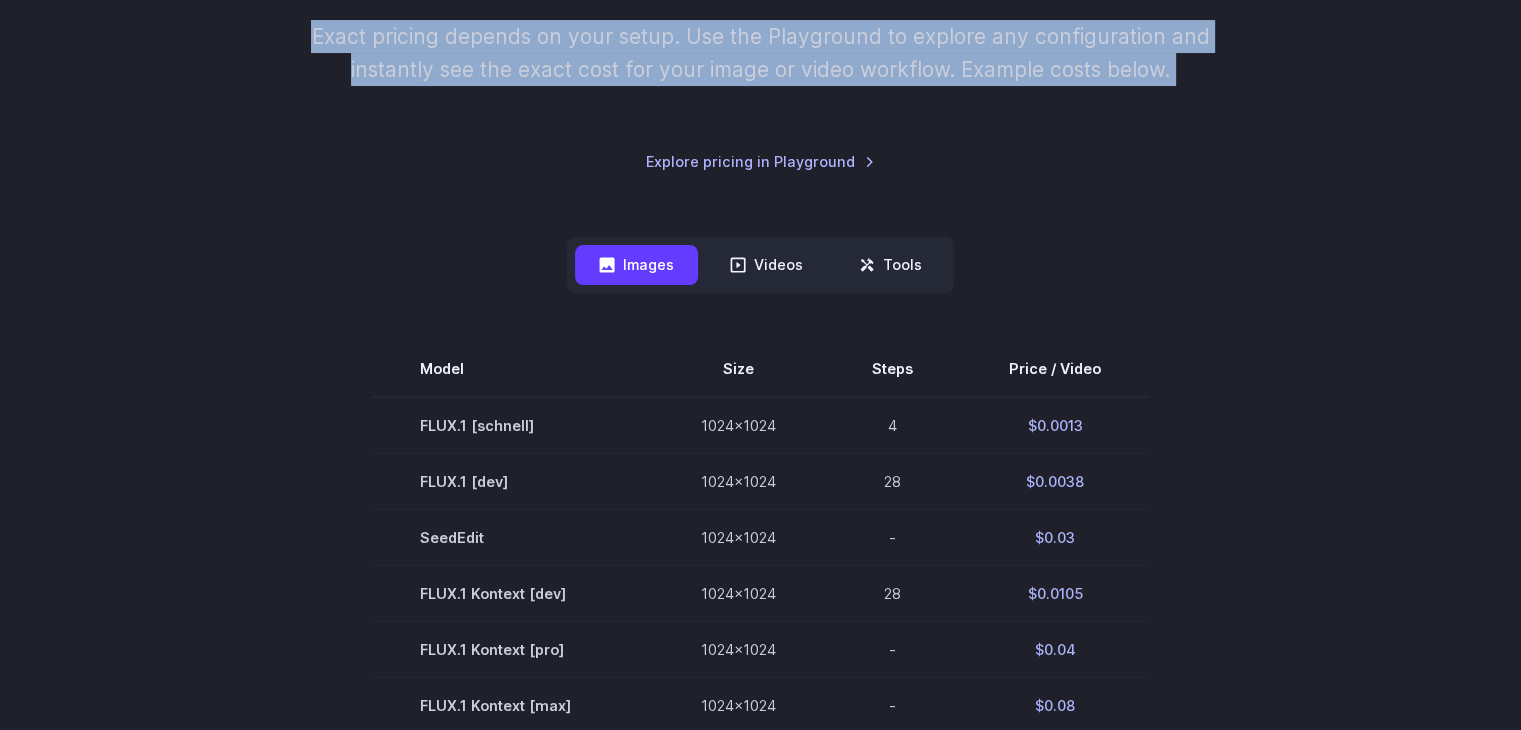click on "Pricing based on what you use    Exact pricing depends on your setup. Use the Playground to explore any configuration and instantly see the exact cost for your image or video workflow. Example costs below.     Explore pricing in Playground
Images
Videos
Tools
******
******
*****                   Model   Size   Steps   Price / Video         FLUX.1 [schnell]   1024x1024   4   $0.0013       FLUX.1 [dev]   1024x1024   28   $0.0038       SeedEdit   1024x1024   -   $0.03       FLUX.1 Kontext [dev]   1024x1024   28   $0.0105       FLUX.1 Kontext [pro]   1024x1024   -   $0.04       FLUX.1 Kontext [max]   1024x1024   -   $0.08       FLUX.1 Krea [dev]   1024x1024   28   $0.0098       Google Imagen 4 Preview   1024x1024   -   $0.04       Google Imagen 4 Ultra   1024x1024   -   $0.06       HiDream-I1 Fast   1024x1024   16   $0.0032       HiDream-I1 Dev   1024x1024   28   $0.0045       HiDream-I1 Full   1024x1024   30   $0.009           -" at bounding box center (761, 632) 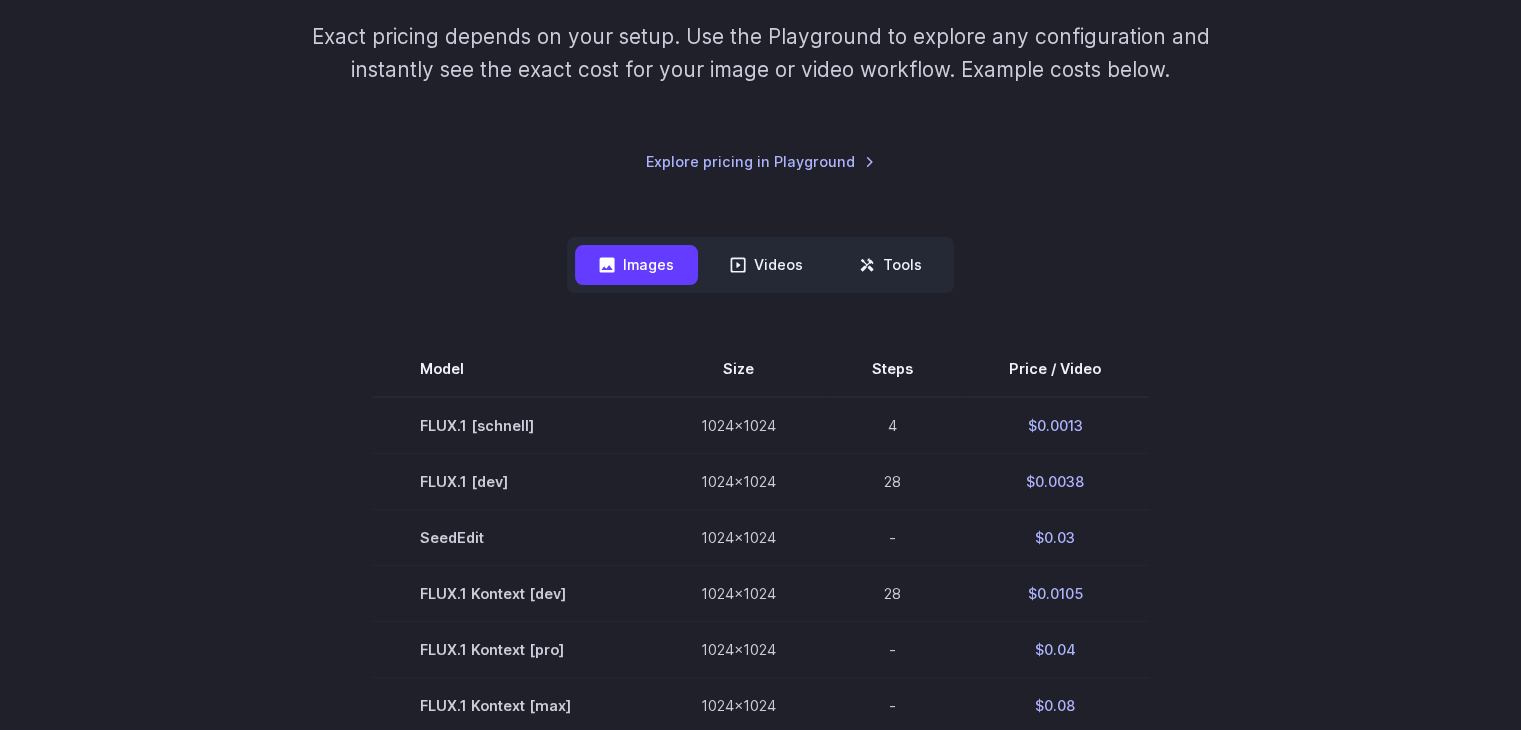click on "Pricing based on what you use    Exact pricing depends on your setup. Use the Playground to explore any configuration and instantly see the exact cost for your image or video workflow. Example costs below.     Explore pricing in Playground
Images
Videos
Tools
******
******
*****                   Model   Size   Steps   Price / Video         FLUX.1 [schnell]   1024x1024   4   $0.0013       FLUX.1 [dev]   1024x1024   28   $0.0038       SeedEdit   1024x1024   -   $0.03       FLUX.1 Kontext [dev]   1024x1024   28   $0.0105       FLUX.1 Kontext [pro]   1024x1024   -   $0.04       FLUX.1 Kontext [max]   1024x1024   -   $0.08       FLUX.1 Krea [dev]   1024x1024   28   $0.0098       Google Imagen 4 Preview   1024x1024   -   $0.04       Google Imagen 4 Ultra   1024x1024   -   $0.06       HiDream-I1 Fast   1024x1024   16   $0.0032       HiDream-I1 Dev   1024x1024   28   $0.0045       HiDream-I1 Full   1024x1024   30   $0.009           -" at bounding box center (761, 632) 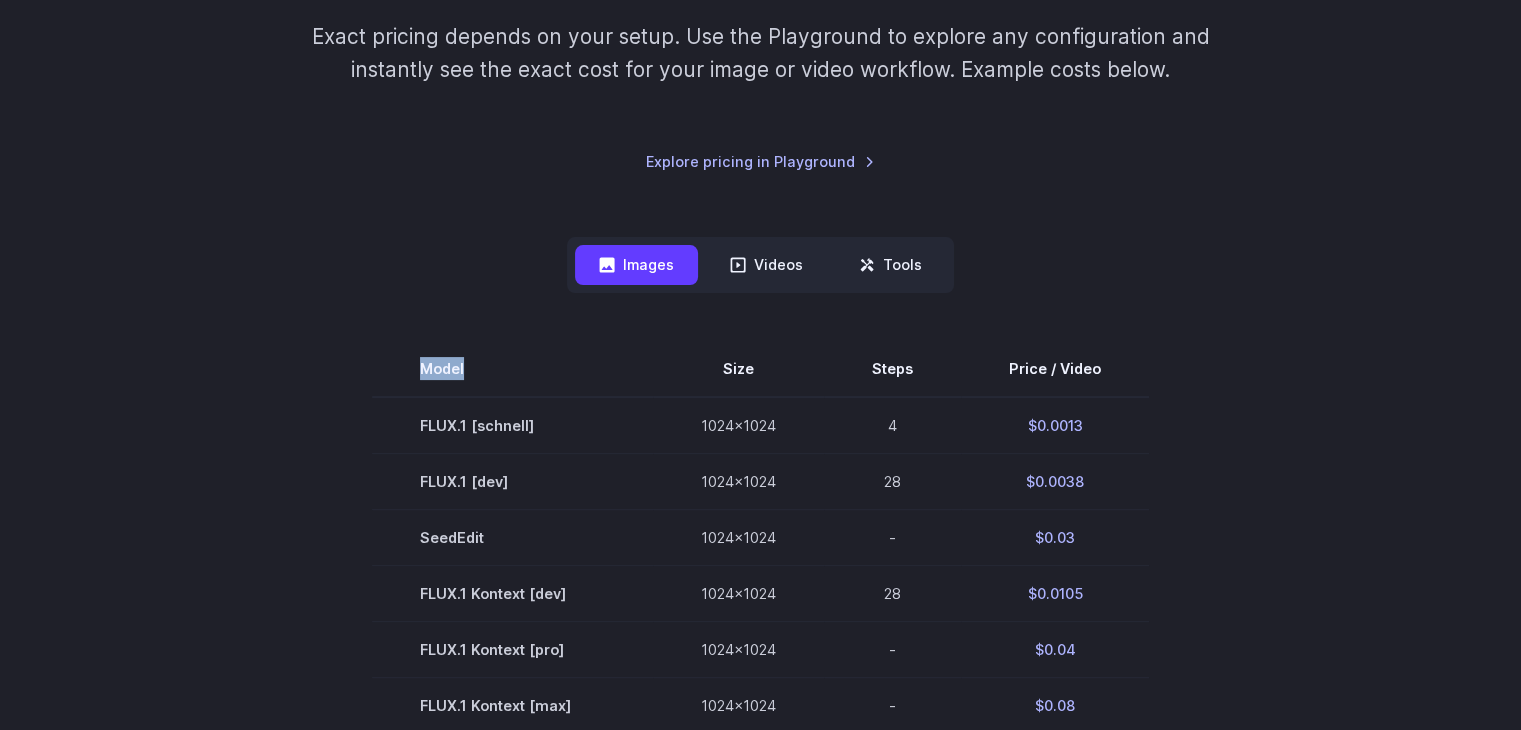click on "Pricing based on what you use    Exact pricing depends on your setup. Use the Playground to explore any configuration and instantly see the exact cost for your image or video workflow. Example costs below.     Explore pricing in Playground
Images
Videos
Tools
******
******
*****                   Model   Size   Steps   Price / Video         FLUX.1 [schnell]   1024x1024   4   $0.0013       FLUX.1 [dev]   1024x1024   28   $0.0038       SeedEdit   1024x1024   -   $0.03       FLUX.1 Kontext [dev]   1024x1024   28   $0.0105       FLUX.1 Kontext [pro]   1024x1024   -   $0.04       FLUX.1 Kontext [max]   1024x1024   -   $0.08       FLUX.1 Krea [dev]   1024x1024   28   $0.0098       Google Imagen 4 Preview   1024x1024   -   $0.04       Google Imagen 4 Ultra   1024x1024   -   $0.06       HiDream-I1 Fast   1024x1024   16   $0.0032       HiDream-I1 Dev   1024x1024   28   $0.0045       HiDream-I1 Full   1024x1024   30   $0.009           -" at bounding box center (761, 632) 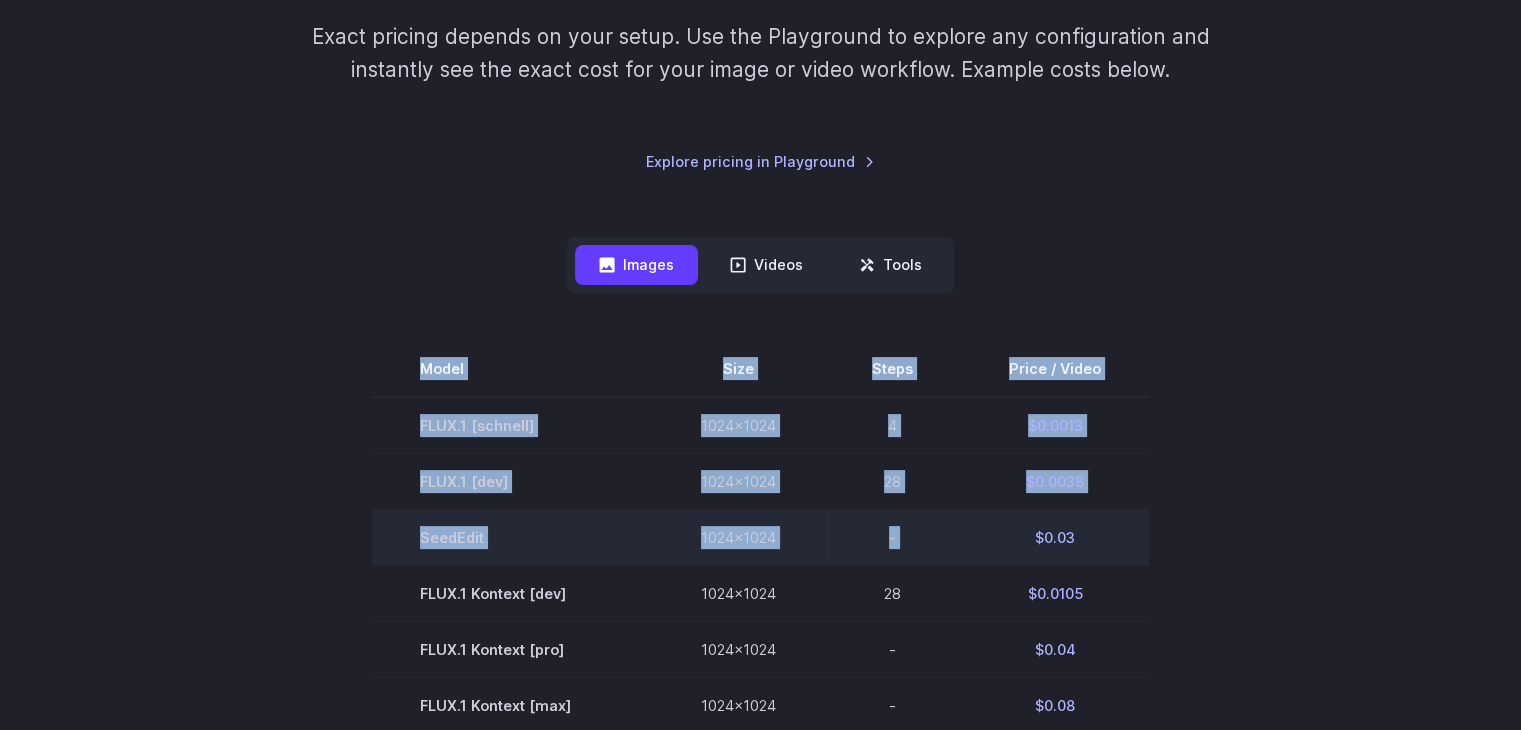 drag, startPoint x: 771, startPoint y: 229, endPoint x: 826, endPoint y: 533, distance: 308.93527 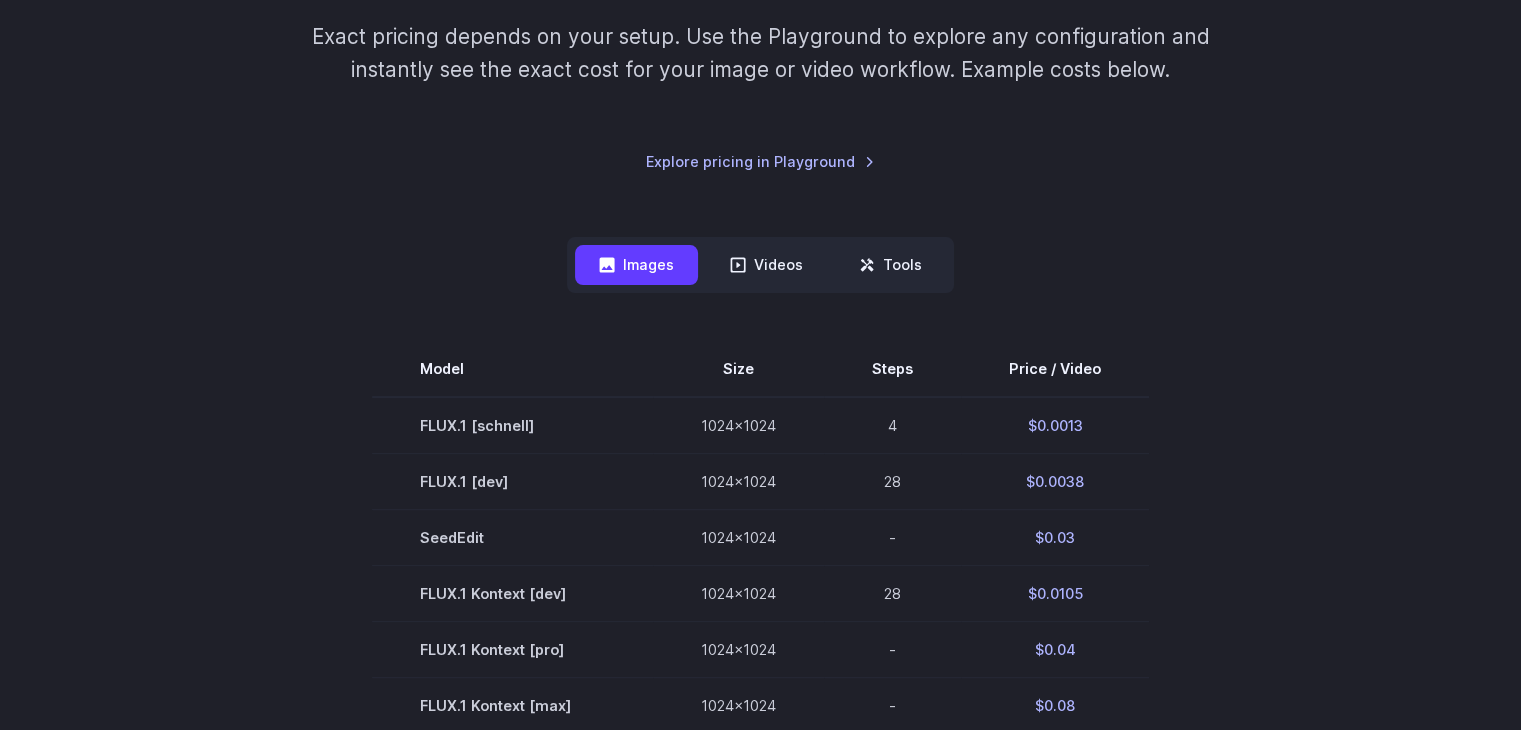 click on "Model   Size   Steps   Price / Video         FLUX.1 [schnell]   1024x1024   4   $0.0013       FLUX.1 [dev]   1024x1024   28   $0.0038       SeedEdit   1024x1024   -   $0.03       FLUX.1 Kontext [dev]   1024x1024   28   $0.0105       FLUX.1 Kontext [pro]   1024x1024   -   $0.04       FLUX.1 Kontext [max]   1024x1024   -   $0.08       FLUX.1 Krea [dev]   1024x1024   28   $0.0098       Google Imagen 4 Preview   1024x1024   -   $0.04       Google Imagen 4 Ultra   1024x1024   -   $0.06       HiDream-I1 Fast   1024x1024   16   $0.0032       HiDream-I1 Dev   1024x1024   28   $0.0045       HiDream-I1 Full   1024x1024   30   $0.009       Seedream 3.0   1024x1024   -   $0.03       SD 3   1024x1024   30   $0.0019       SDXL 1.0   1024x1024   30   $0.0019       SD 1.5   512x512   30   $0.0006                       Model   Resolution   Duration   Price / Video
MiniMax Hailuo 02   768p   10s   $0.56" at bounding box center (761, 793) 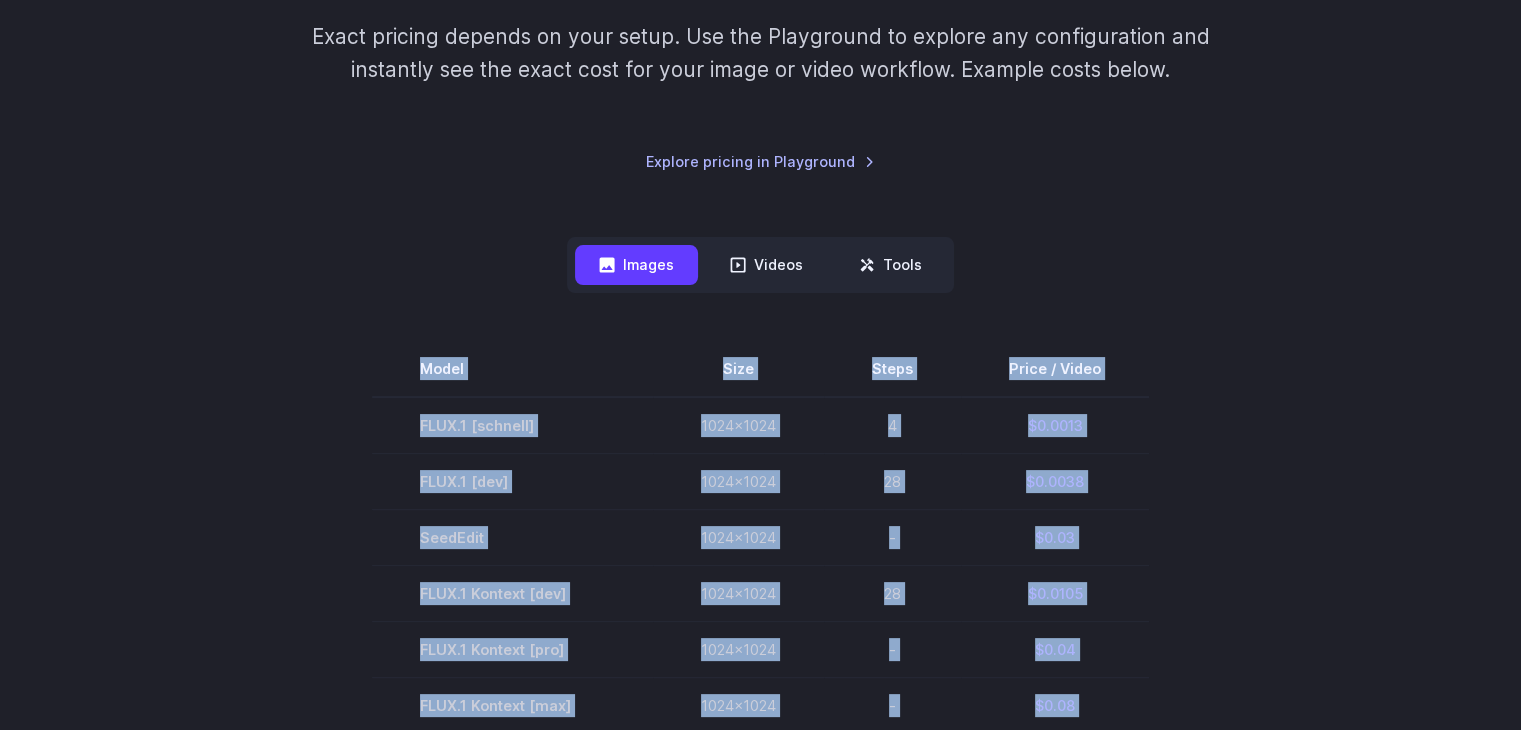 drag, startPoint x: 1060, startPoint y: 313, endPoint x: 1060, endPoint y: 275, distance: 38 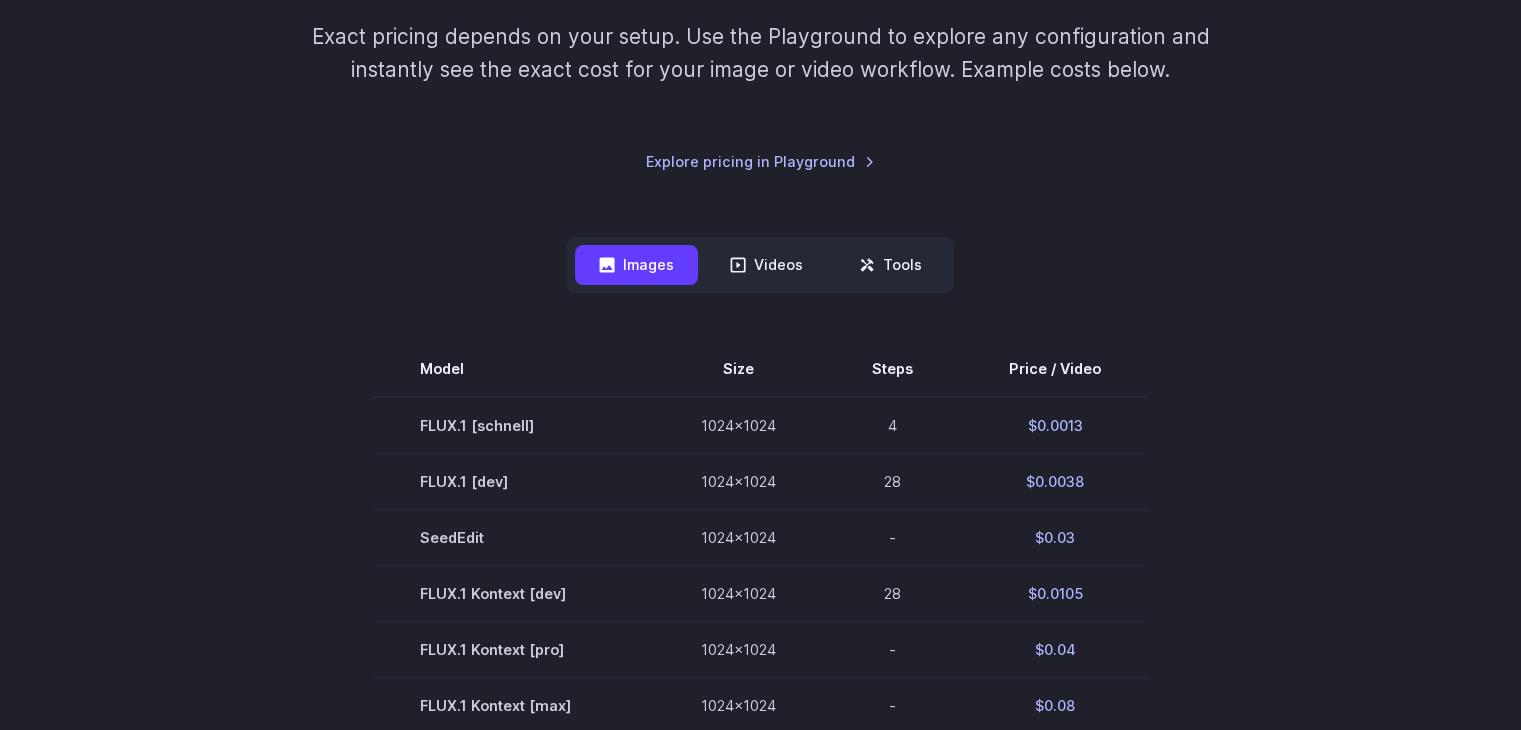 click on "Pricing based on what you use    Exact pricing depends on your setup. Use the Playground to explore any configuration and instantly see the exact cost for your image or video workflow. Example costs below.     Explore pricing in Playground" at bounding box center (761, 27) 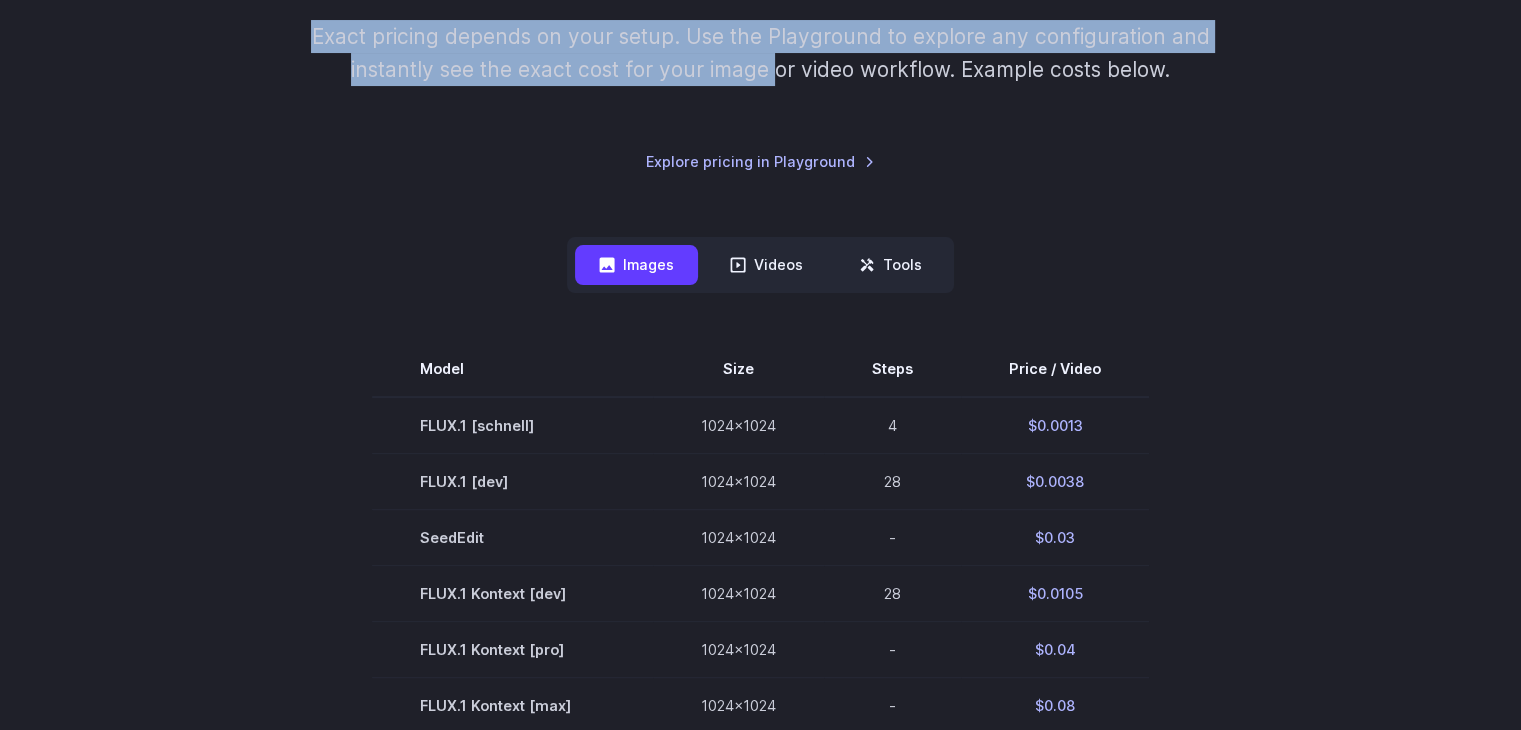 scroll, scrollTop: 0, scrollLeft: 0, axis: both 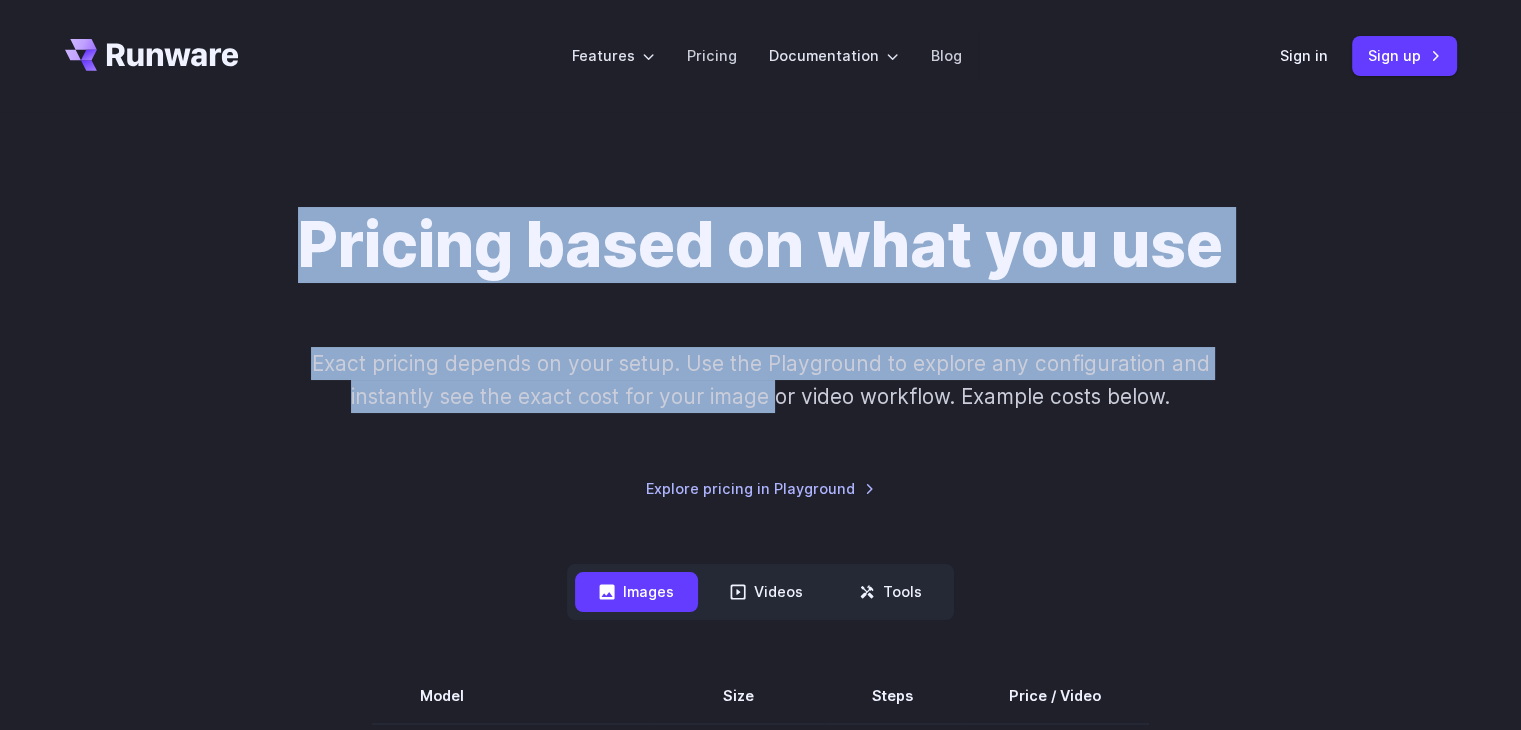 click on "Features         Tasks
Image generation
Video generation
Sonic Inference Engine™         Models
Image models
Video models
Upload your own         Tools
Background removal
Upscaling
Image captioning            Try AI features instantly in the Playground         Pricing
Documentation         Getting started
Introduction
How to connect
Image introduction
Video introduction         API Reference        Image inference      Video inference         Guides
Text to Image
Image to image      Inpainting      Outpainting                 Blog                       Sign in        Sign up                             Pricing based on what you use" at bounding box center [760, 2182] 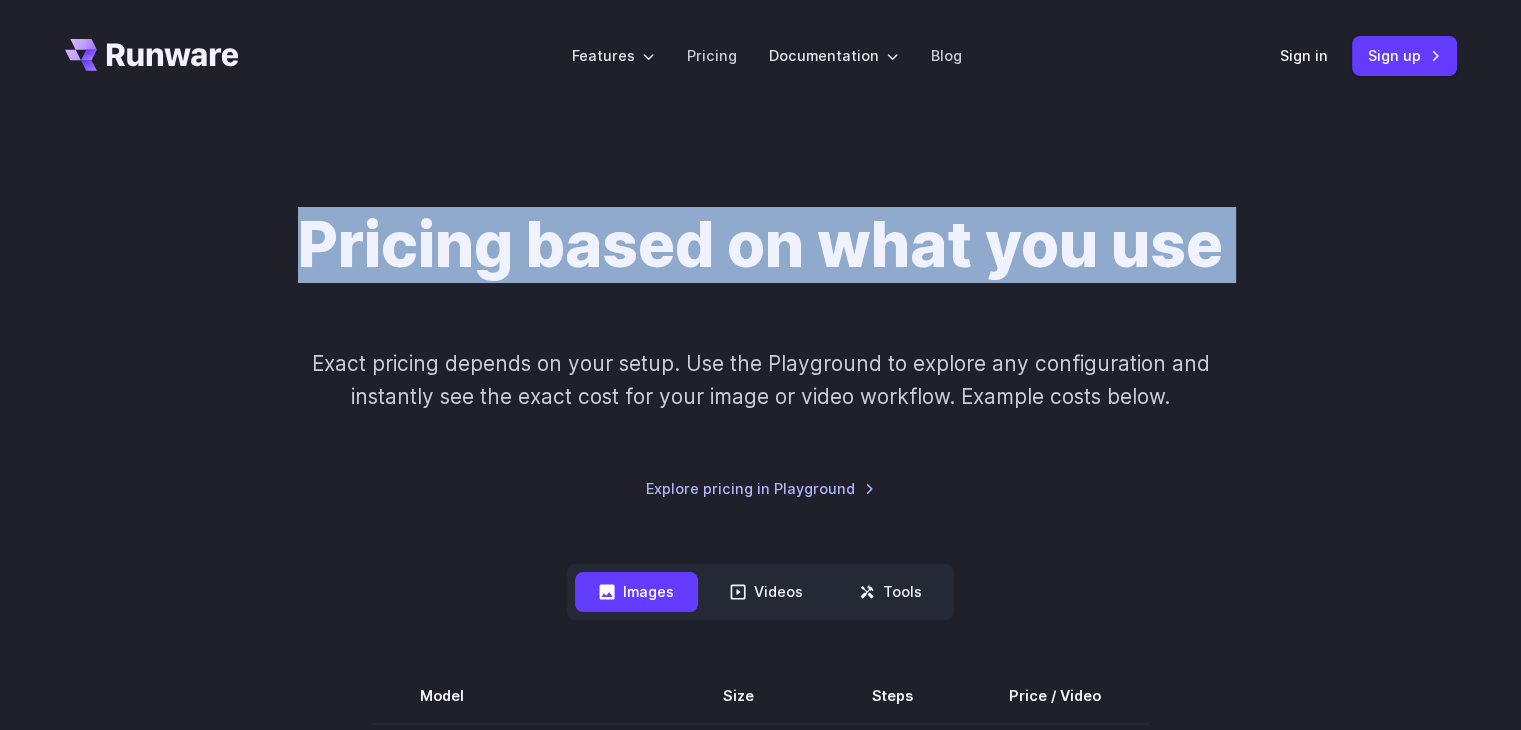 drag, startPoint x: 767, startPoint y: 87, endPoint x: 720, endPoint y: 175, distance: 99.764725 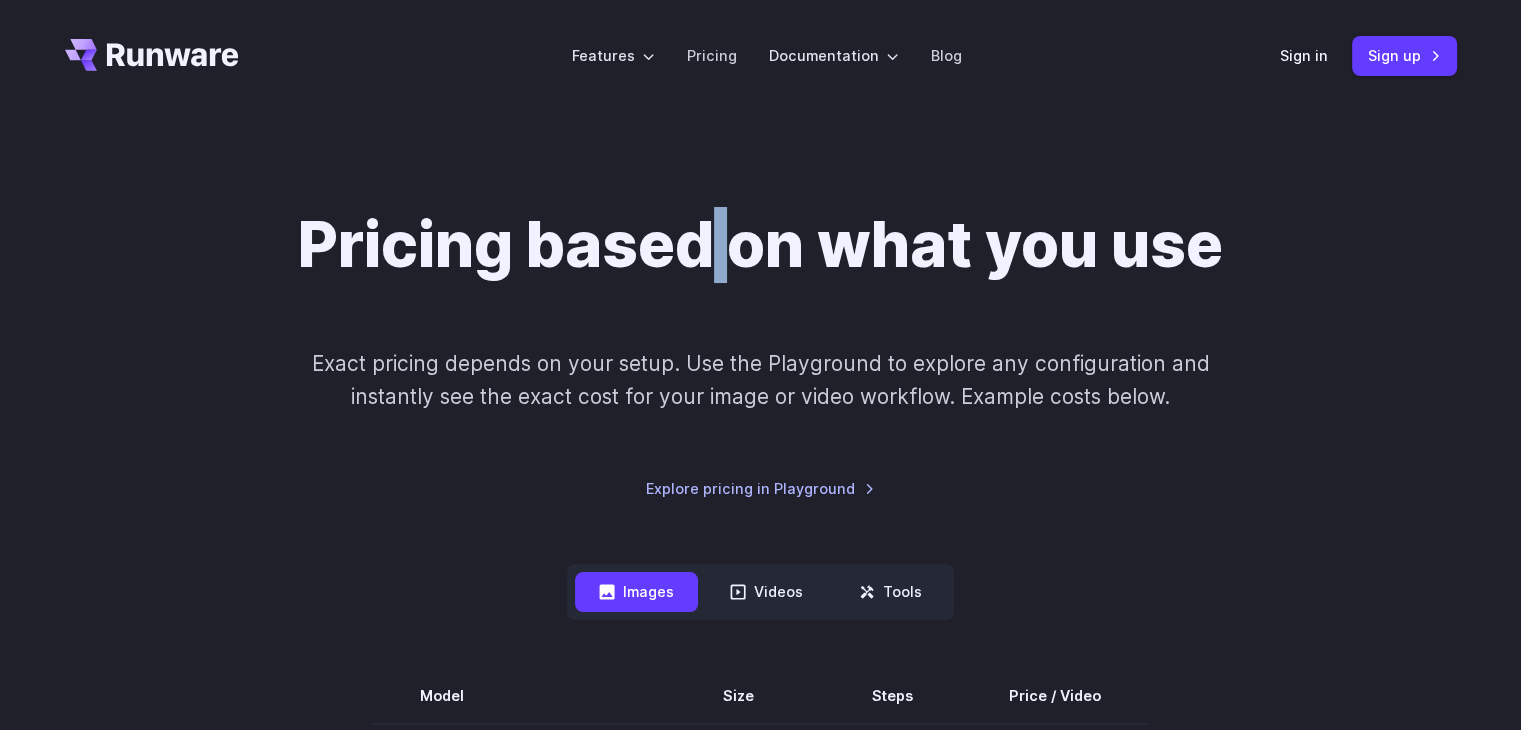 click on "Pricing based on what you use" at bounding box center [760, 245] 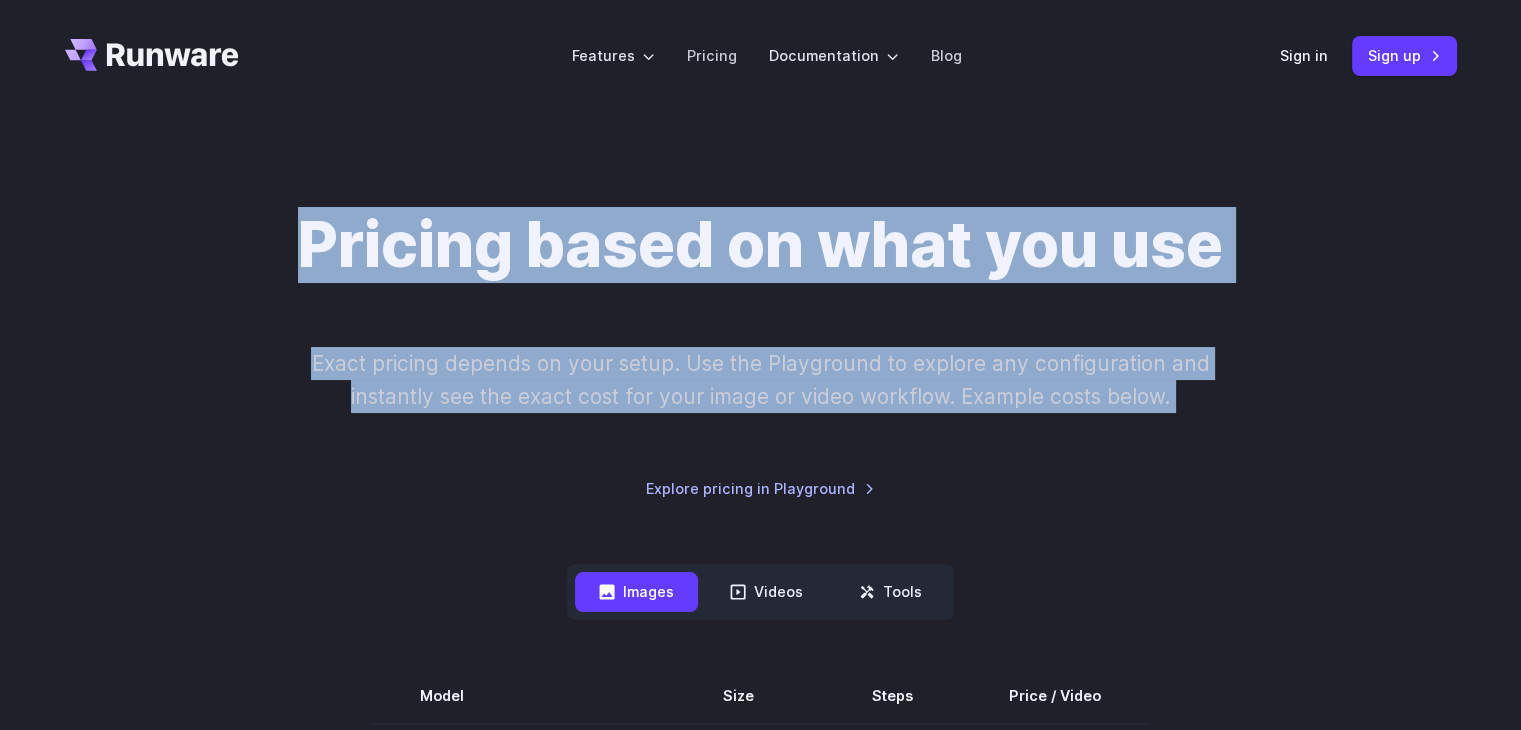 drag, startPoint x: 702, startPoint y: 245, endPoint x: 700, endPoint y: 337, distance: 92.021736 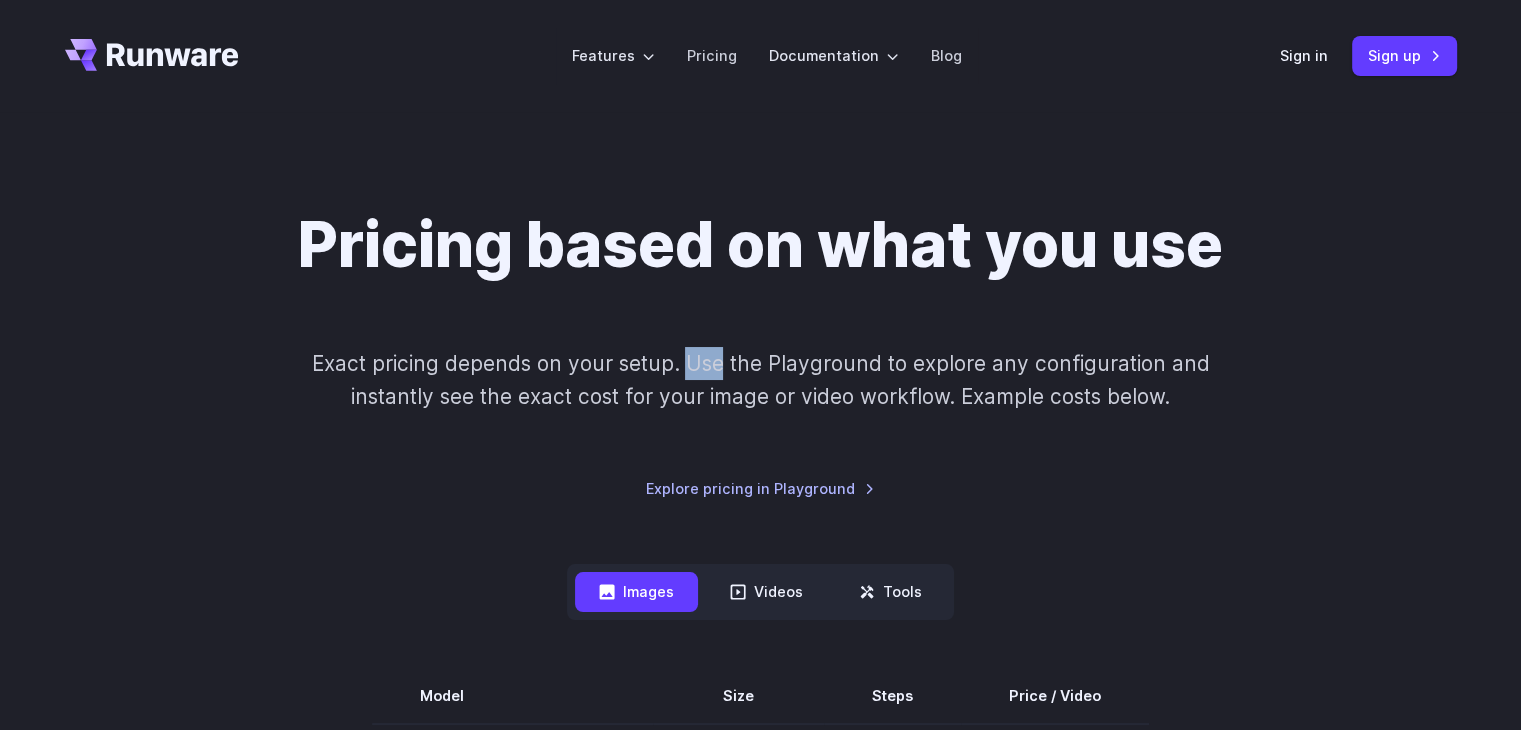 click on "Pricing based on what you use    Exact pricing depends on your setup. Use the Playground to explore any configuration and instantly see the exact cost for your image or video workflow. Example costs below.     Explore pricing in Playground" at bounding box center (761, 354) 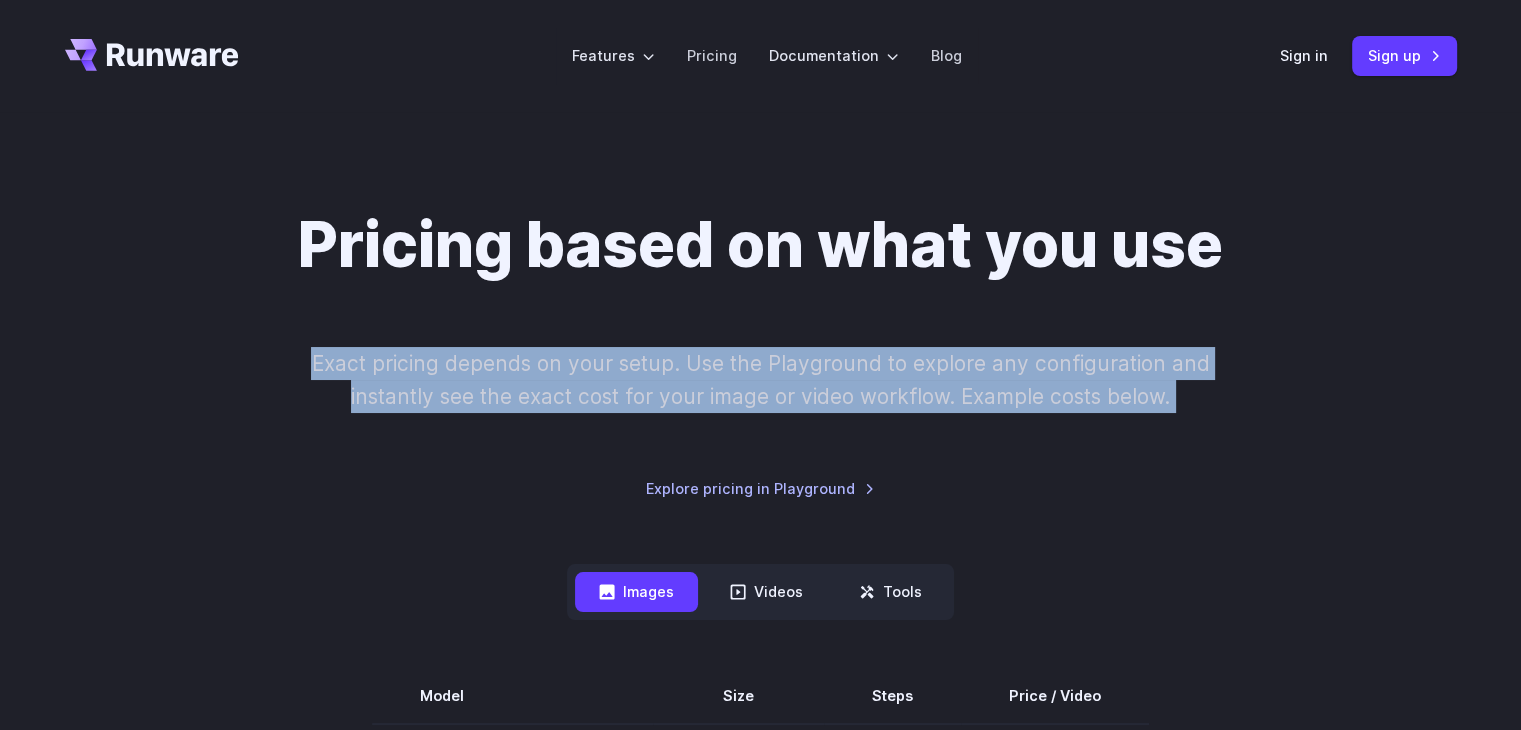 click on "Pricing based on what you use    Exact pricing depends on your setup. Use the Playground to explore any configuration and instantly see the exact cost for your image or video workflow. Example costs below.     Explore pricing in Playground" at bounding box center [761, 354] 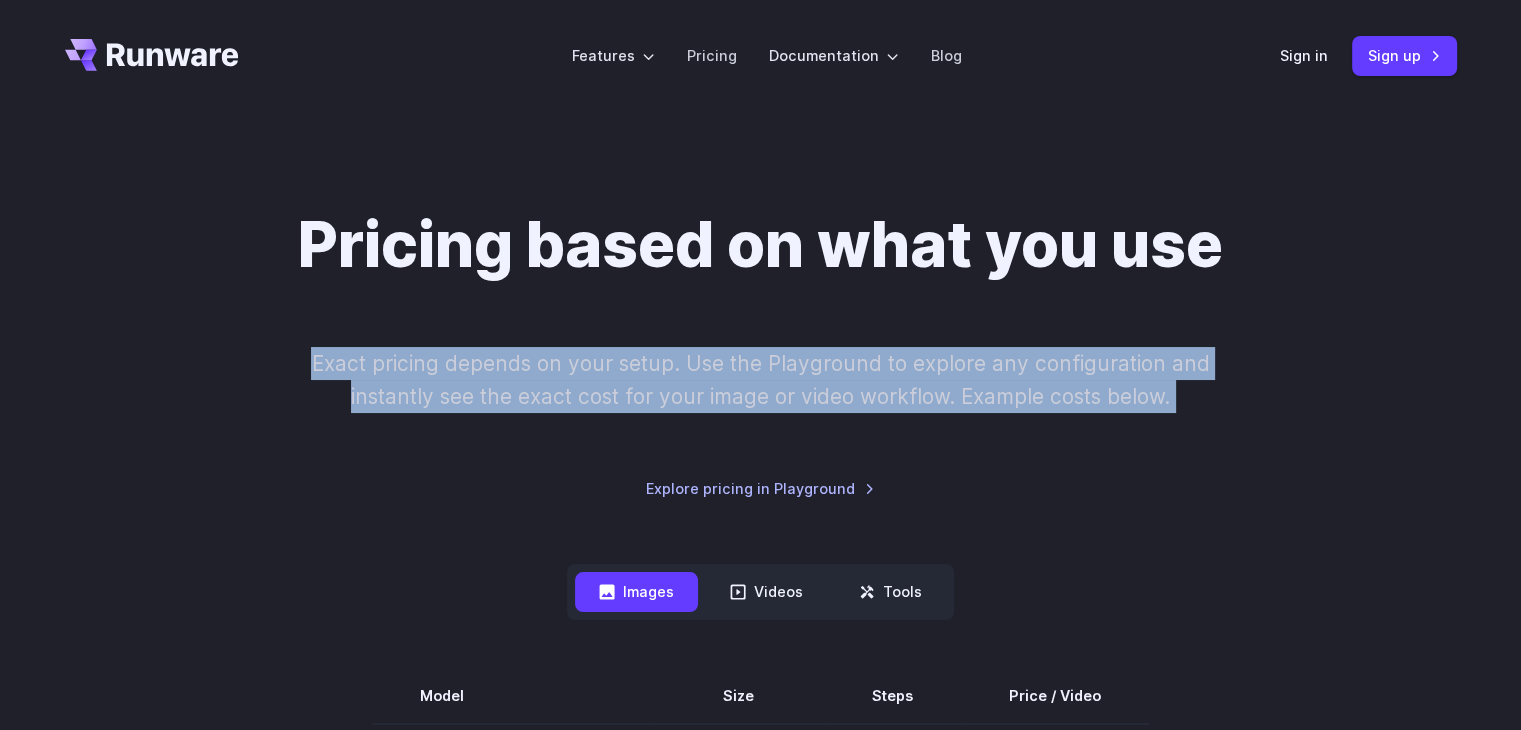 click on "Exact pricing depends on your setup. Use the Playground to explore any configuration and instantly see the exact cost for your image or video workflow. Example costs below." at bounding box center (760, 380) 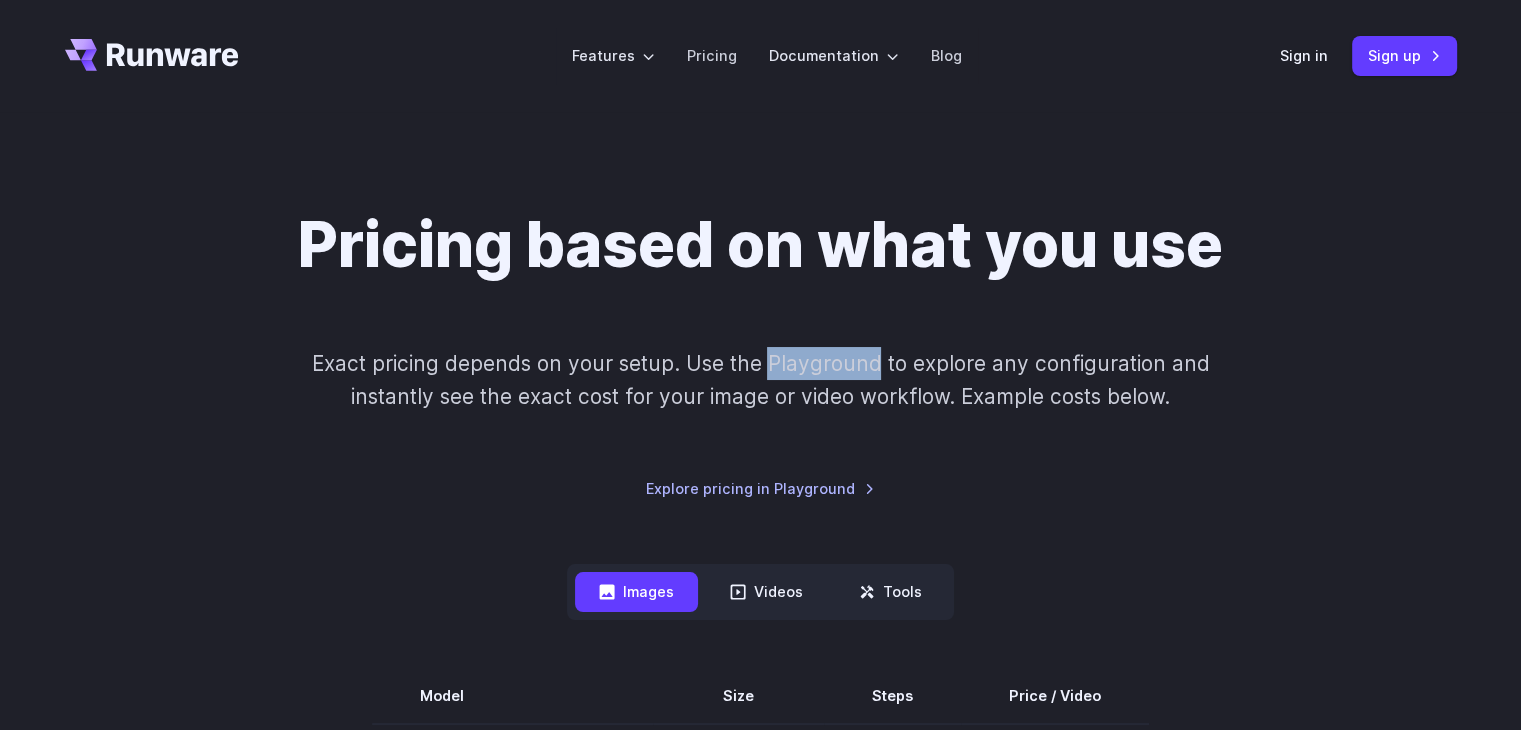 click on "Exact pricing depends on your setup. Use the Playground to explore any configuration and instantly see the exact cost for your image or video workflow. Example costs below." at bounding box center (760, 380) 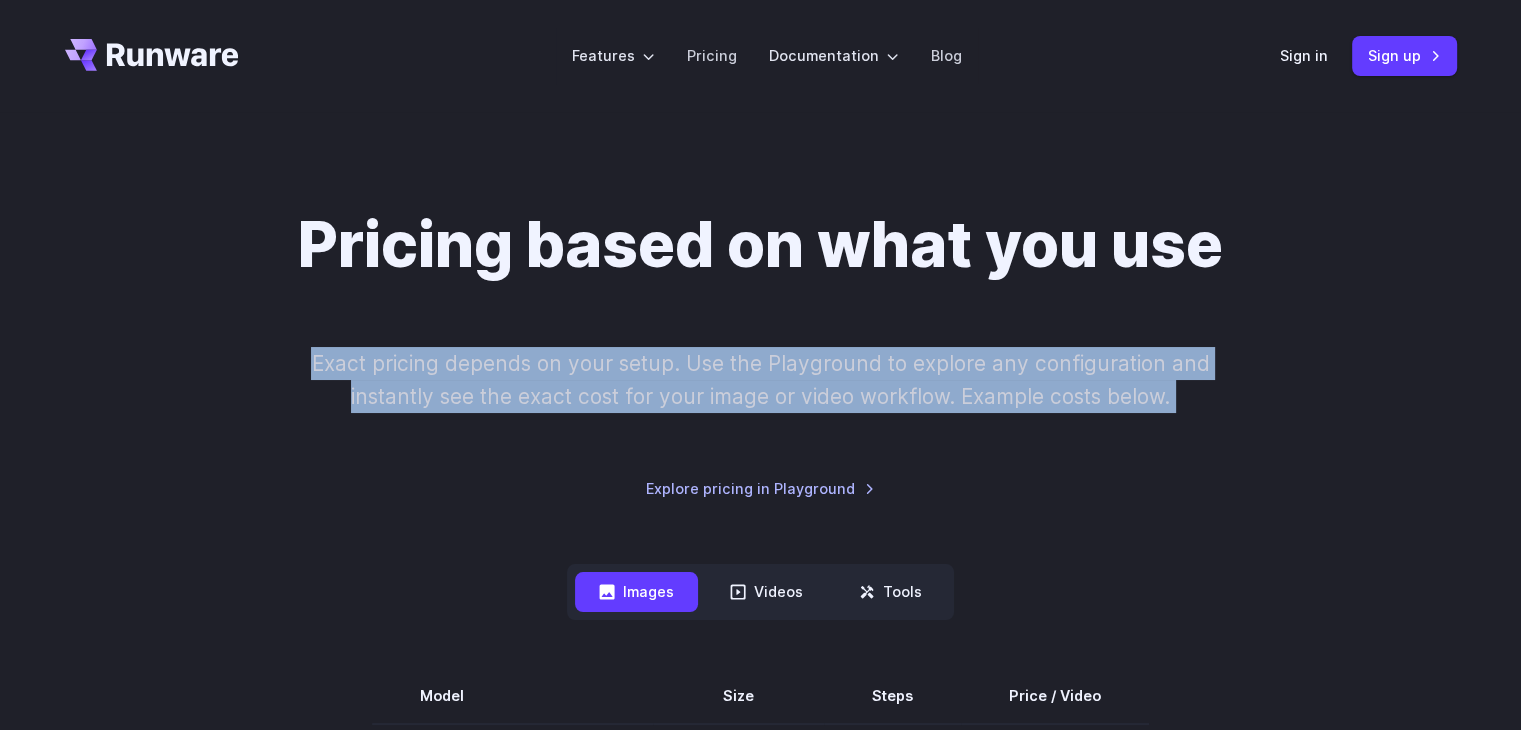 click on "Exact pricing depends on your setup. Use the Playground to explore any configuration and instantly see the exact cost for your image or video workflow. Example costs below." at bounding box center (760, 380) 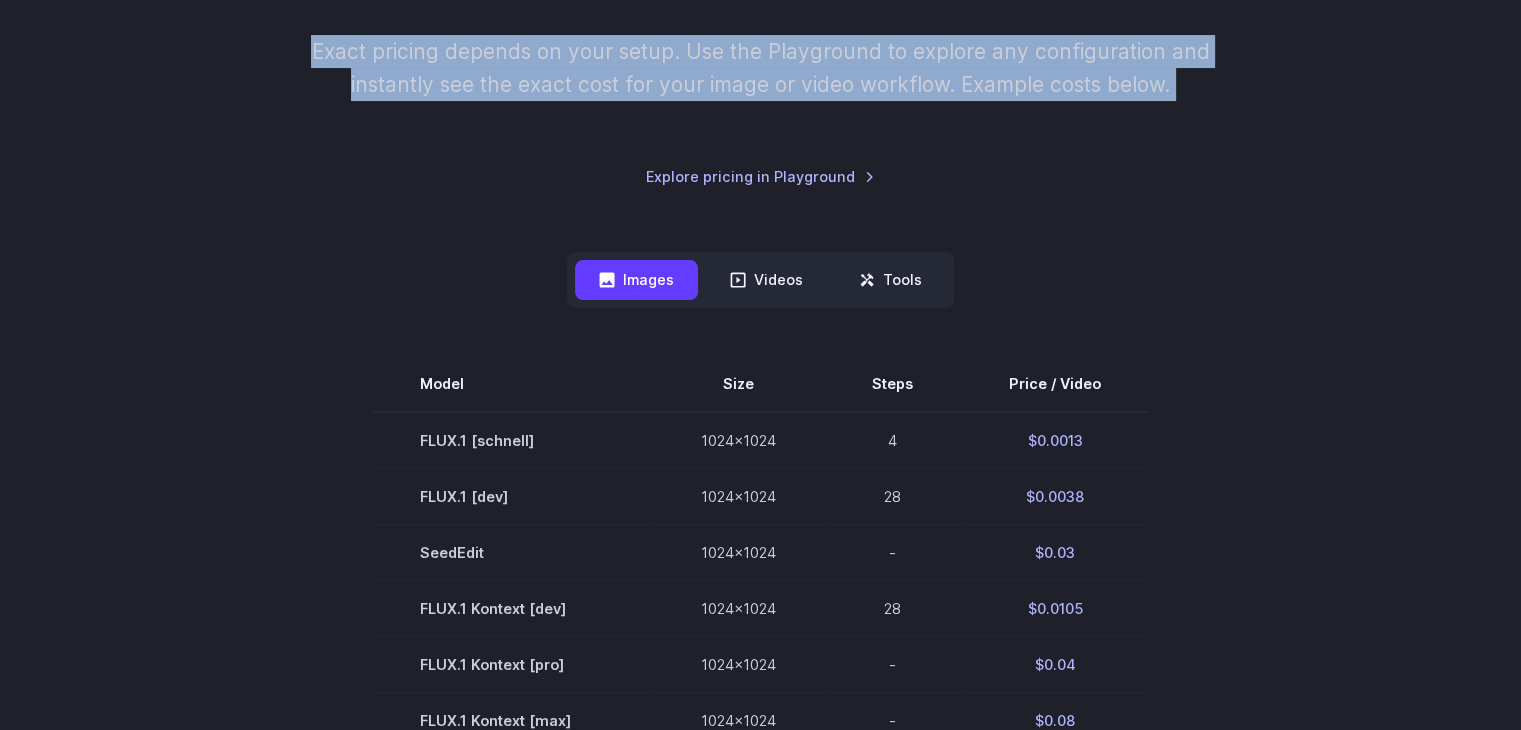 scroll, scrollTop: 314, scrollLeft: 0, axis: vertical 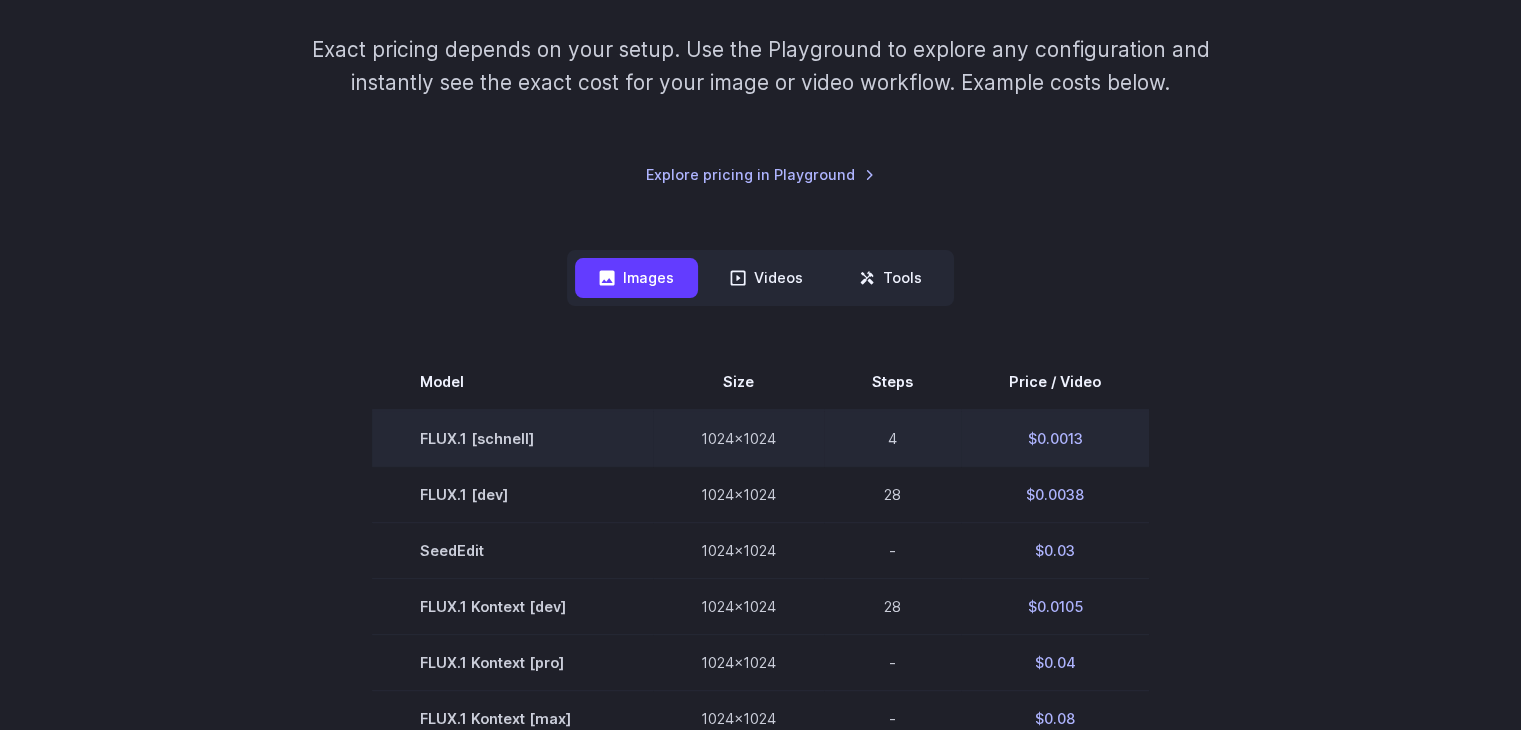 click on "1024x1024" at bounding box center (738, 438) 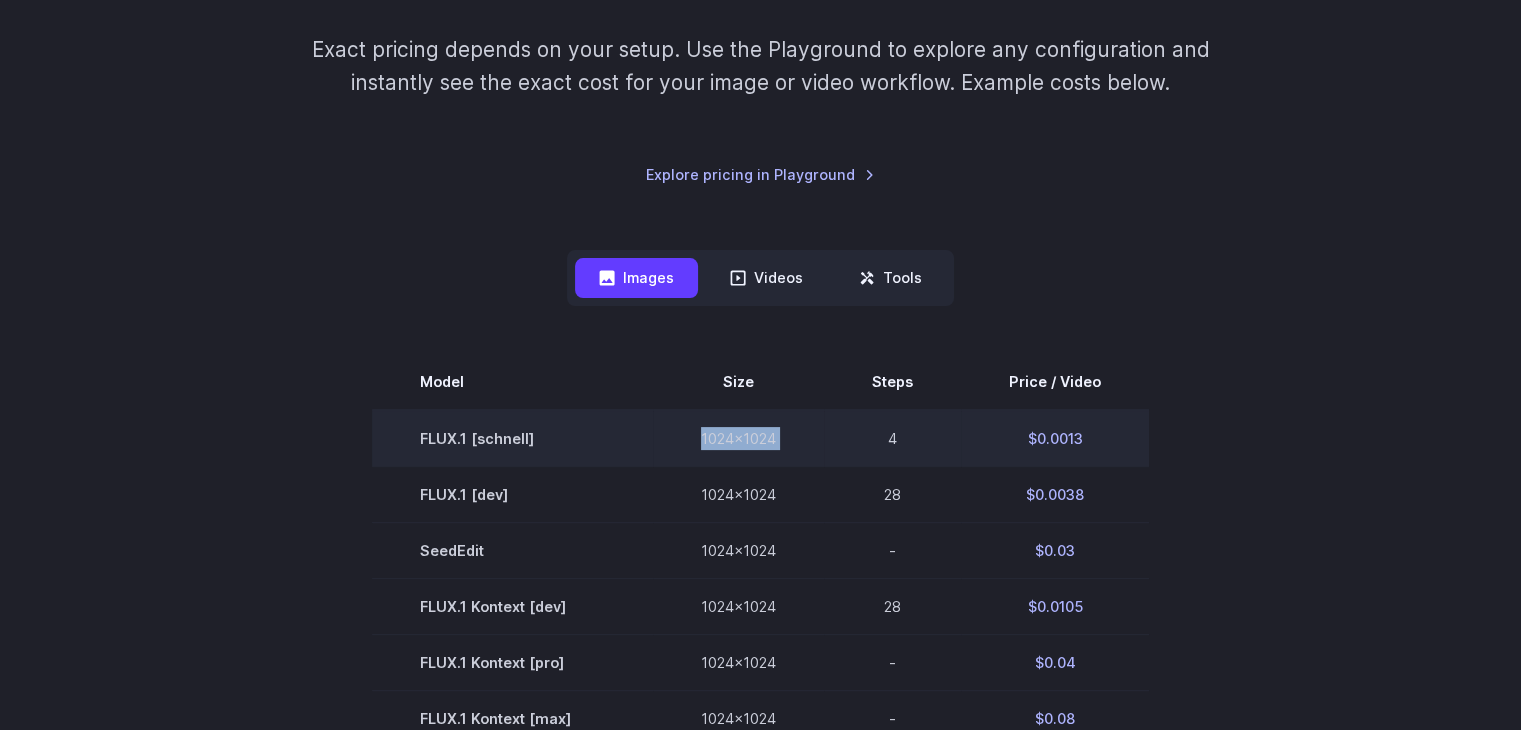 click on "1024x1024" at bounding box center [738, 438] 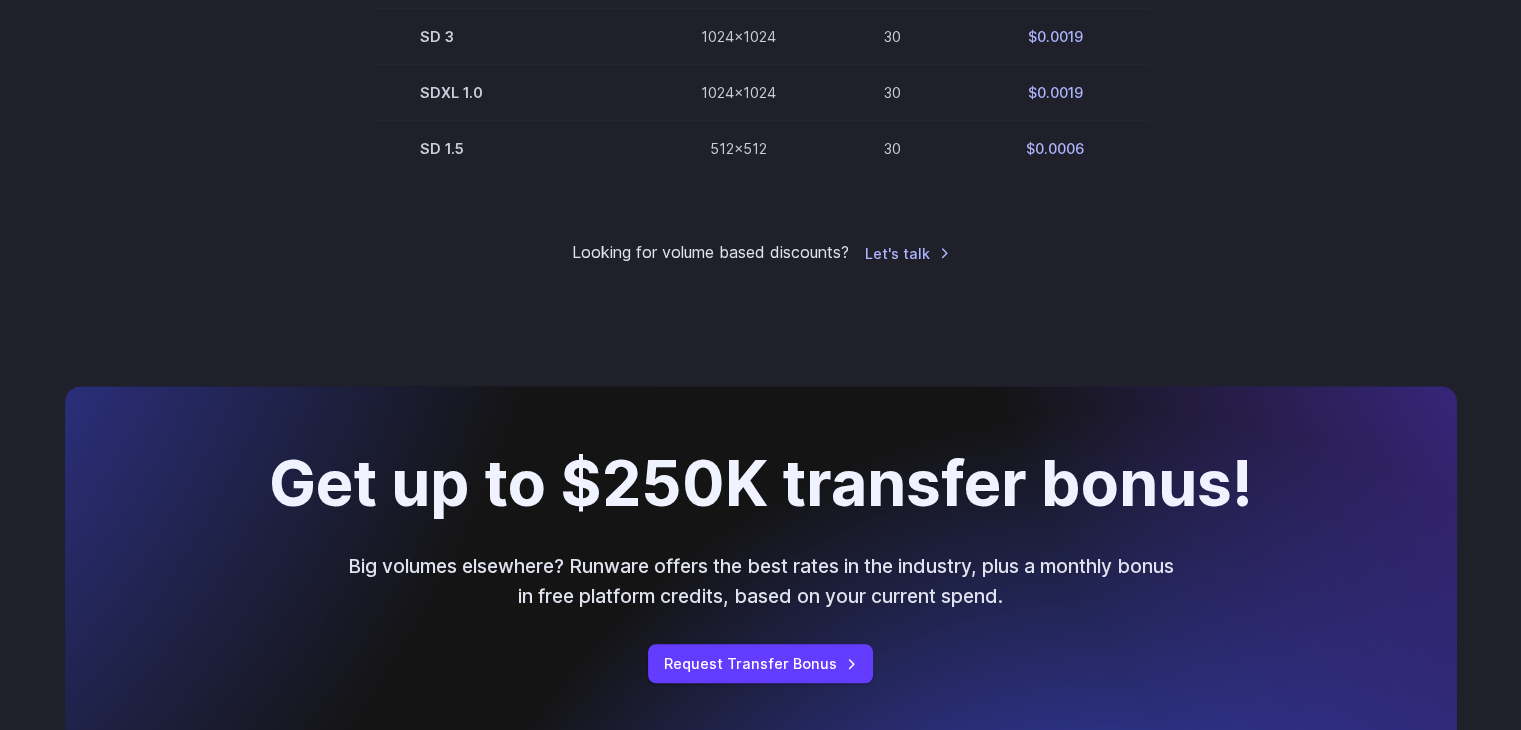scroll, scrollTop: 1758, scrollLeft: 0, axis: vertical 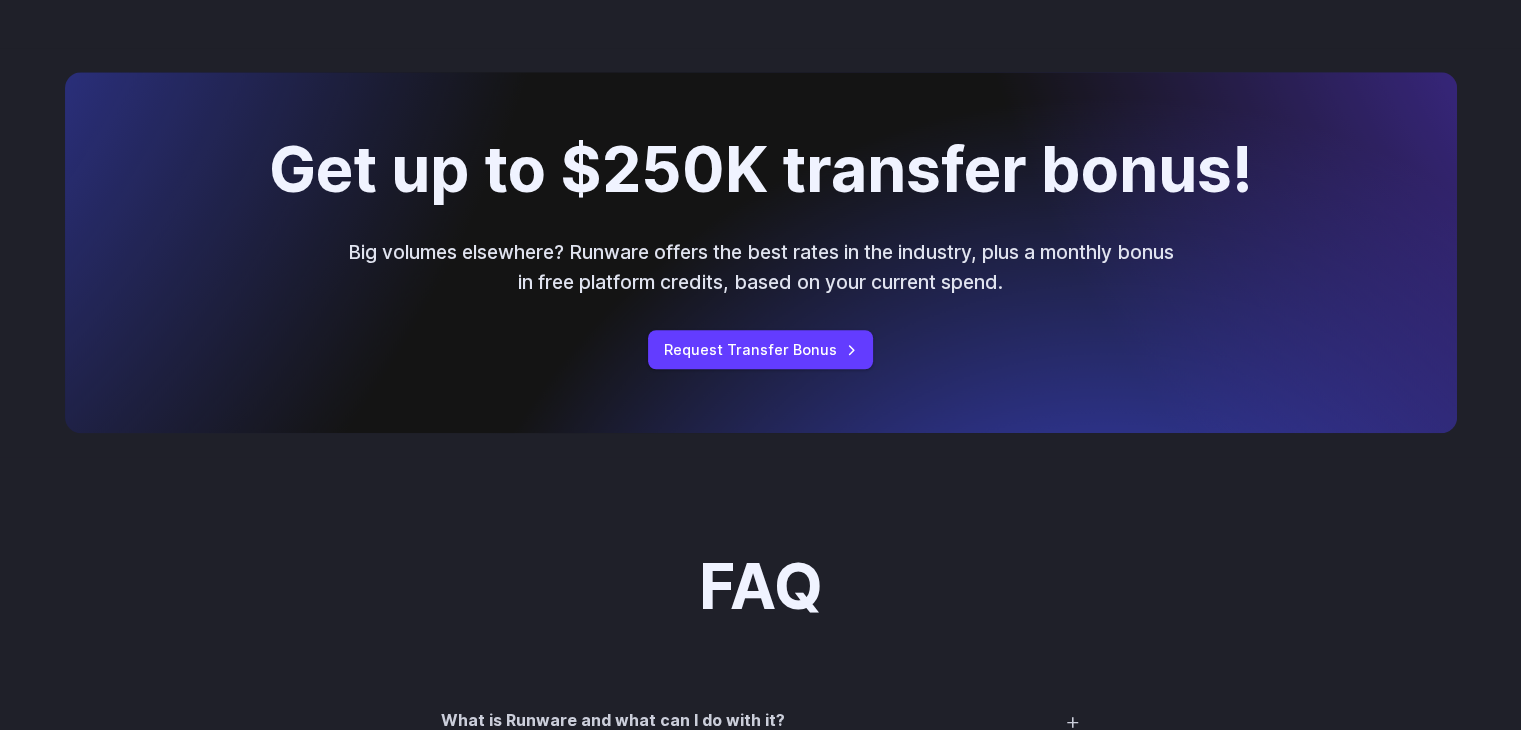 click on "Get up to $250K transfer bonus!" at bounding box center (761, 170) 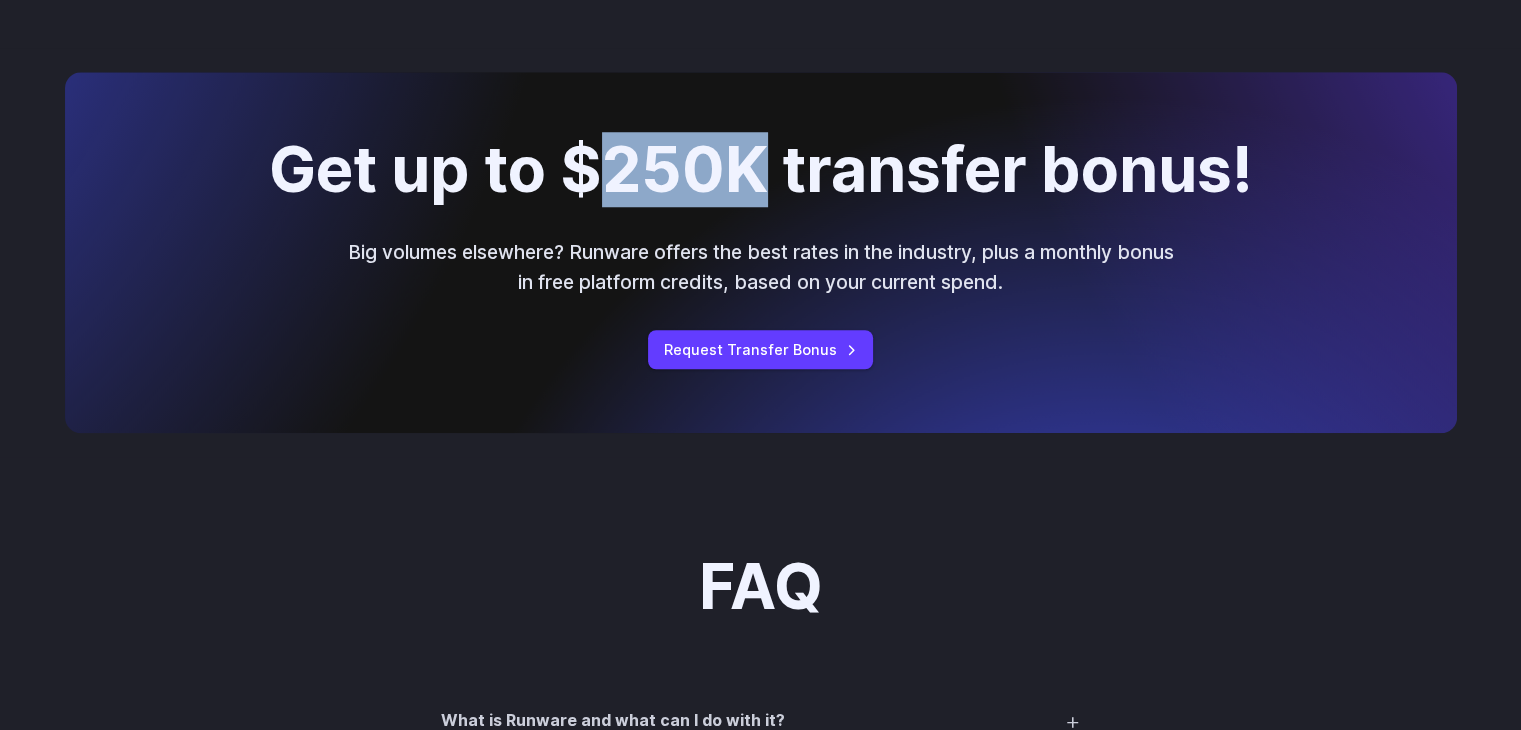 click on "Get up to $250K transfer bonus!" at bounding box center [761, 170] 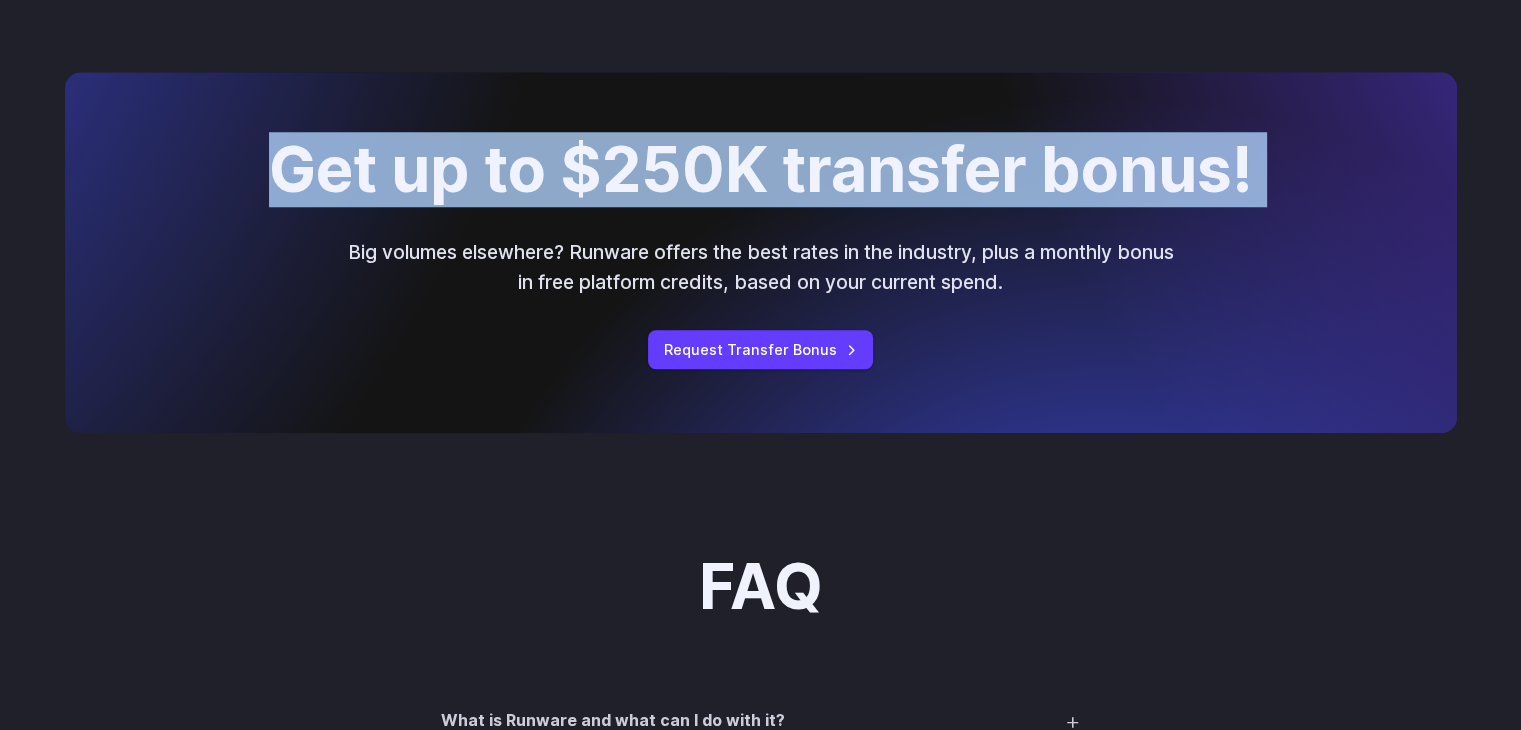 click on "Get up to $250K transfer bonus!" at bounding box center [761, 170] 